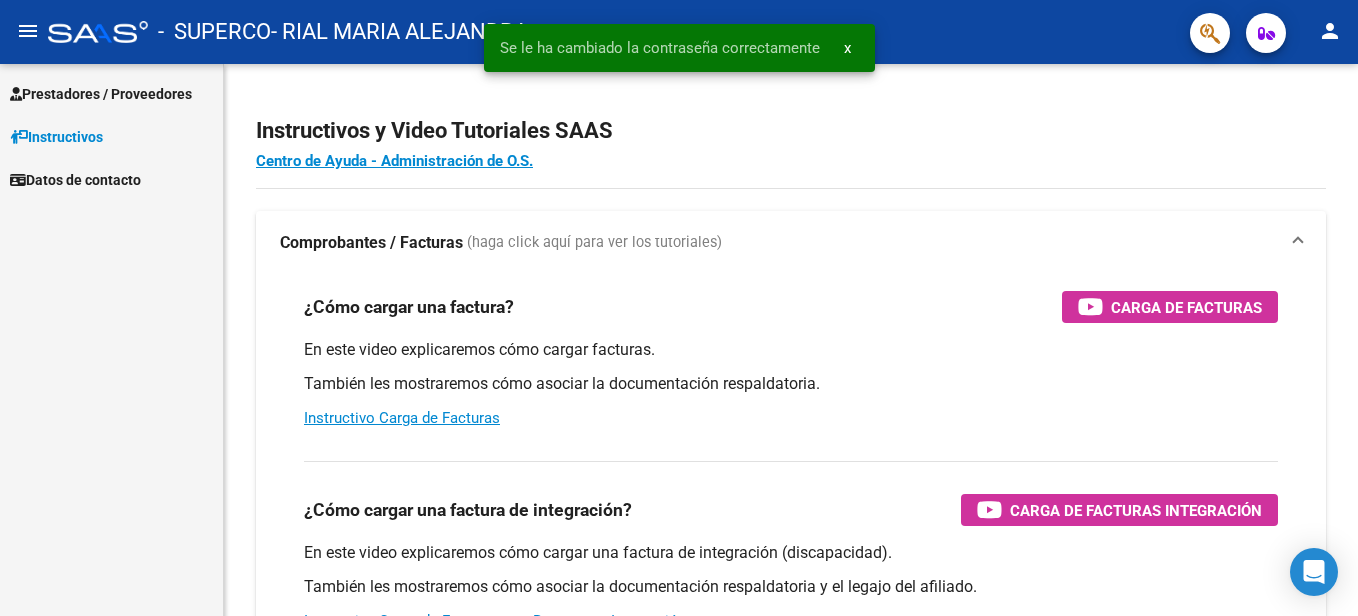 scroll, scrollTop: 0, scrollLeft: 0, axis: both 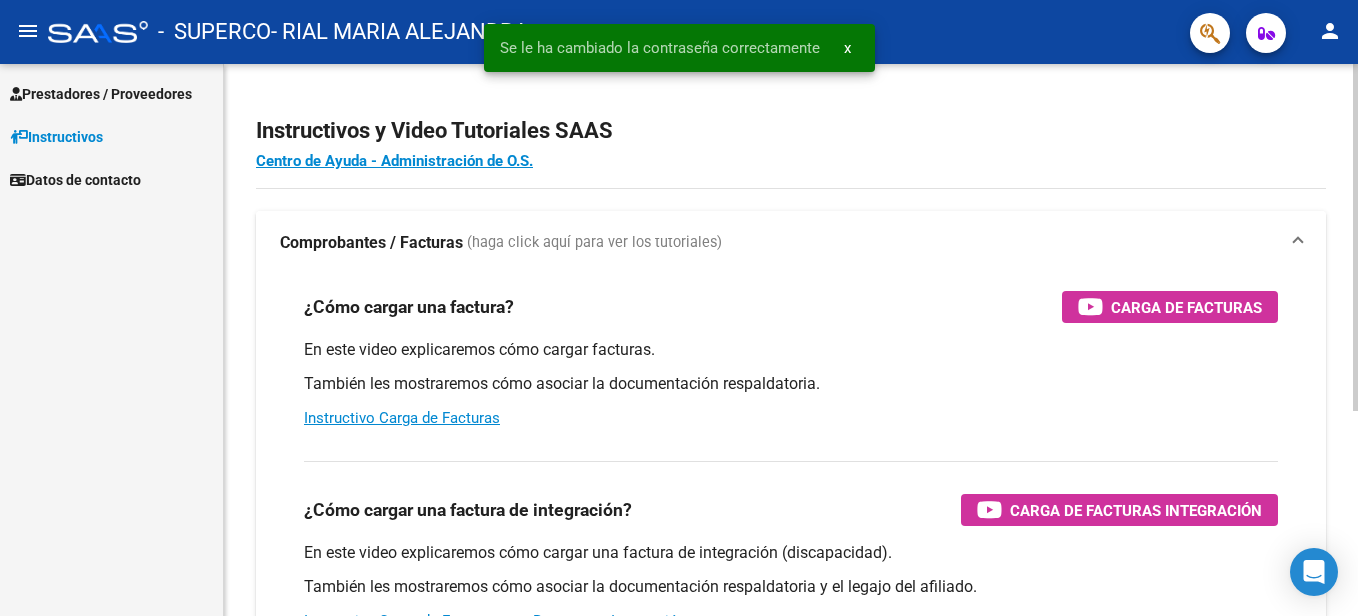 click on "Comprobantes / Facturas     (haga click aquí para ver los tutoriales)" at bounding box center (791, 243) 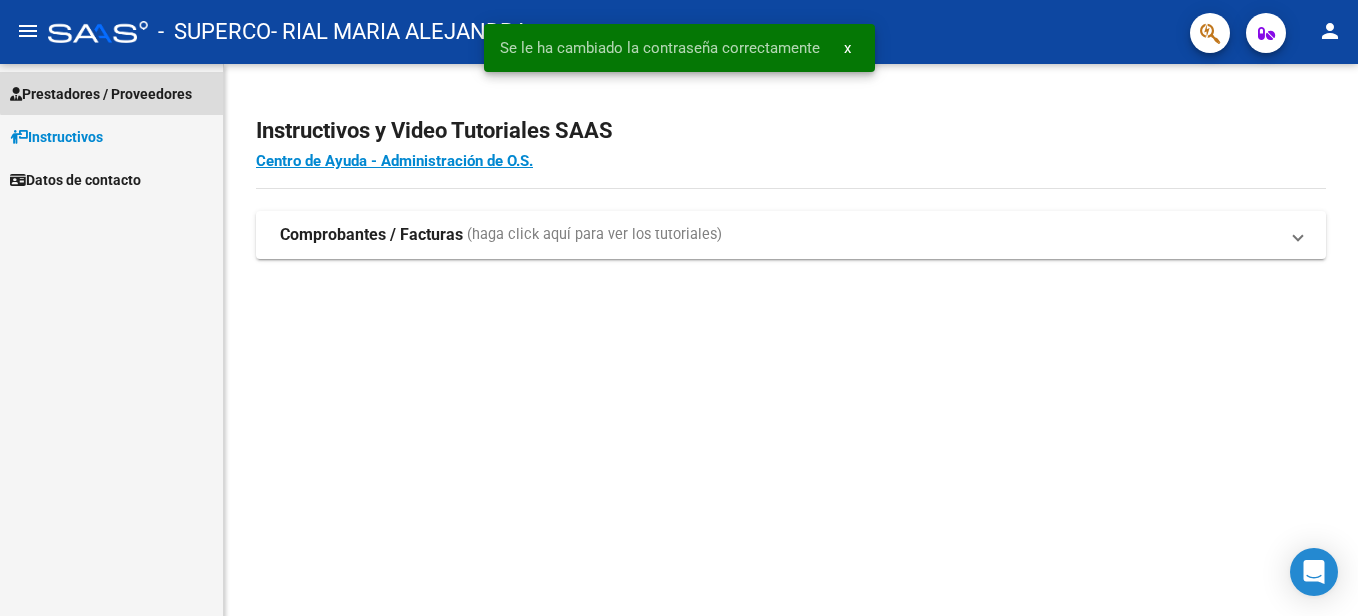 click on "Prestadores / Proveedores" at bounding box center [101, 94] 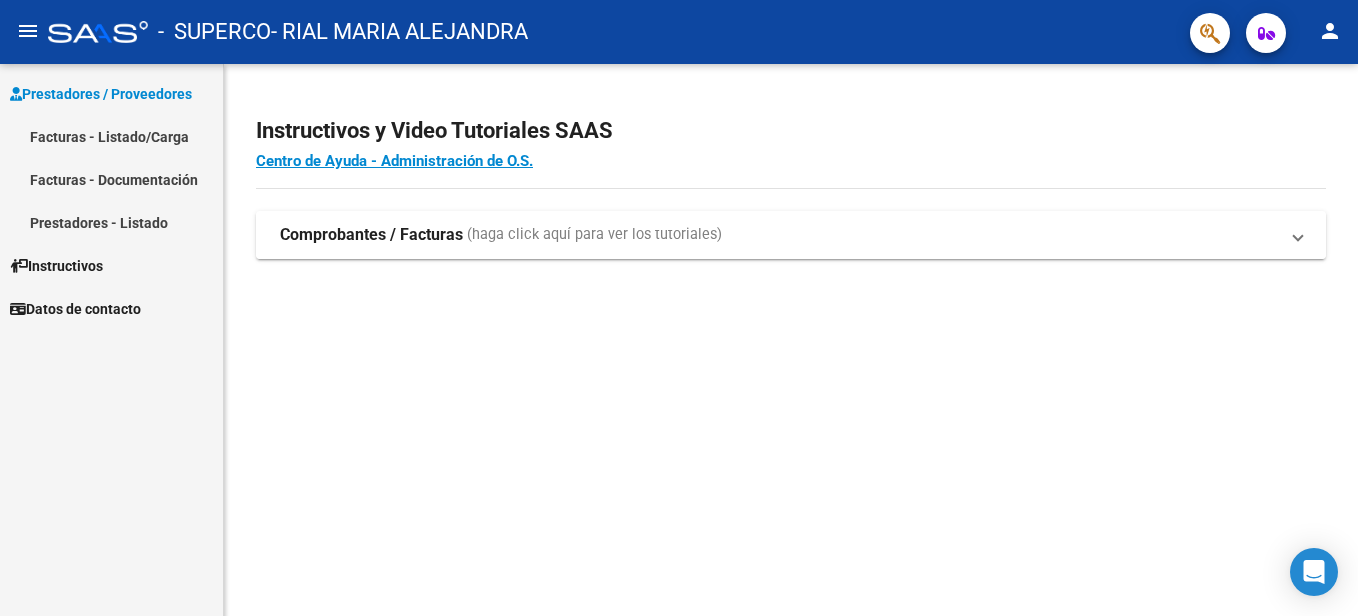 click on "Comprobantes / Facturas" at bounding box center (371, 235) 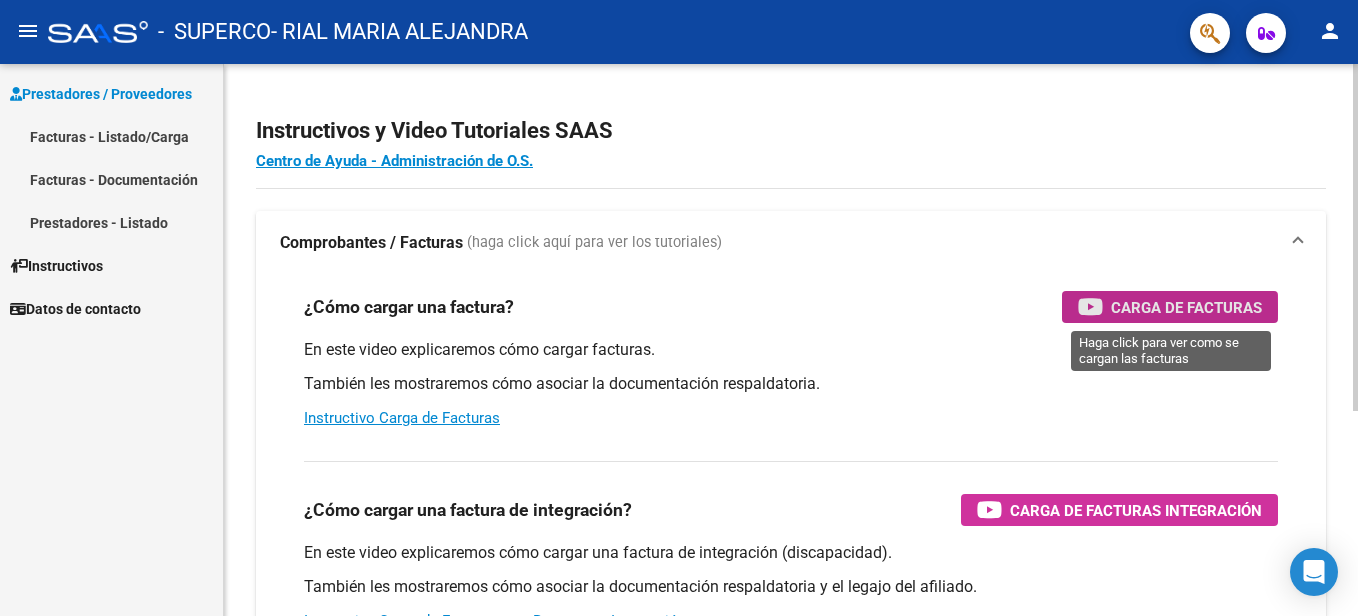 click on "Carga de Facturas" at bounding box center (1186, 307) 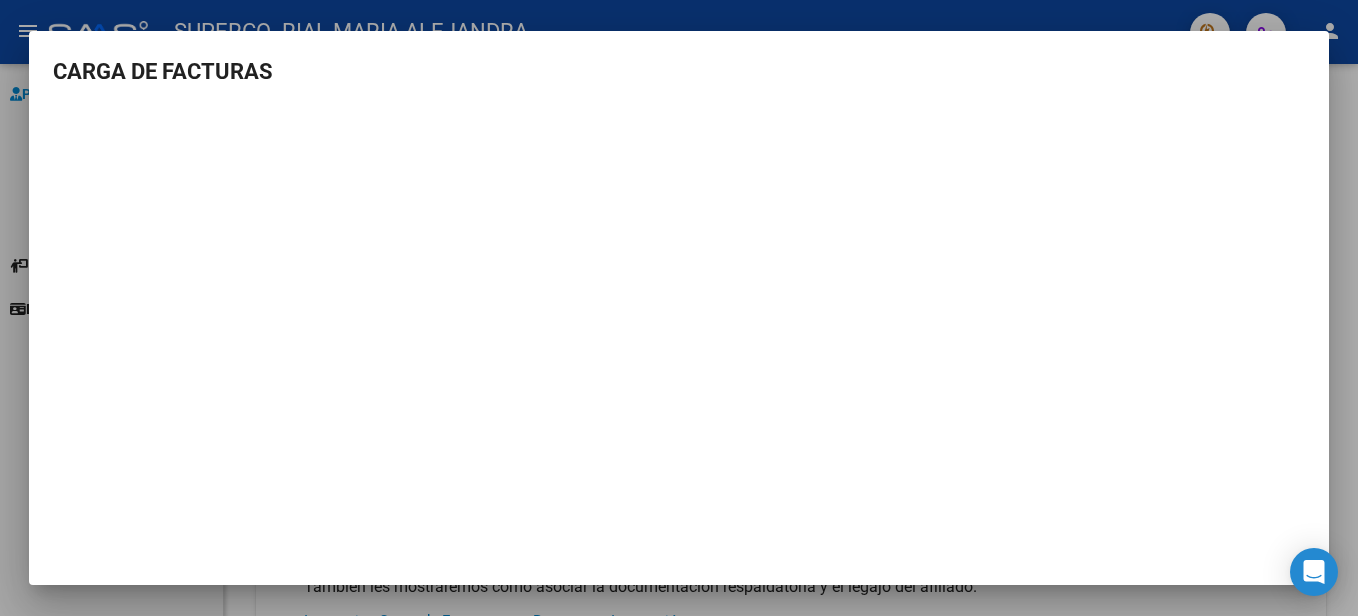 click at bounding box center [679, 308] 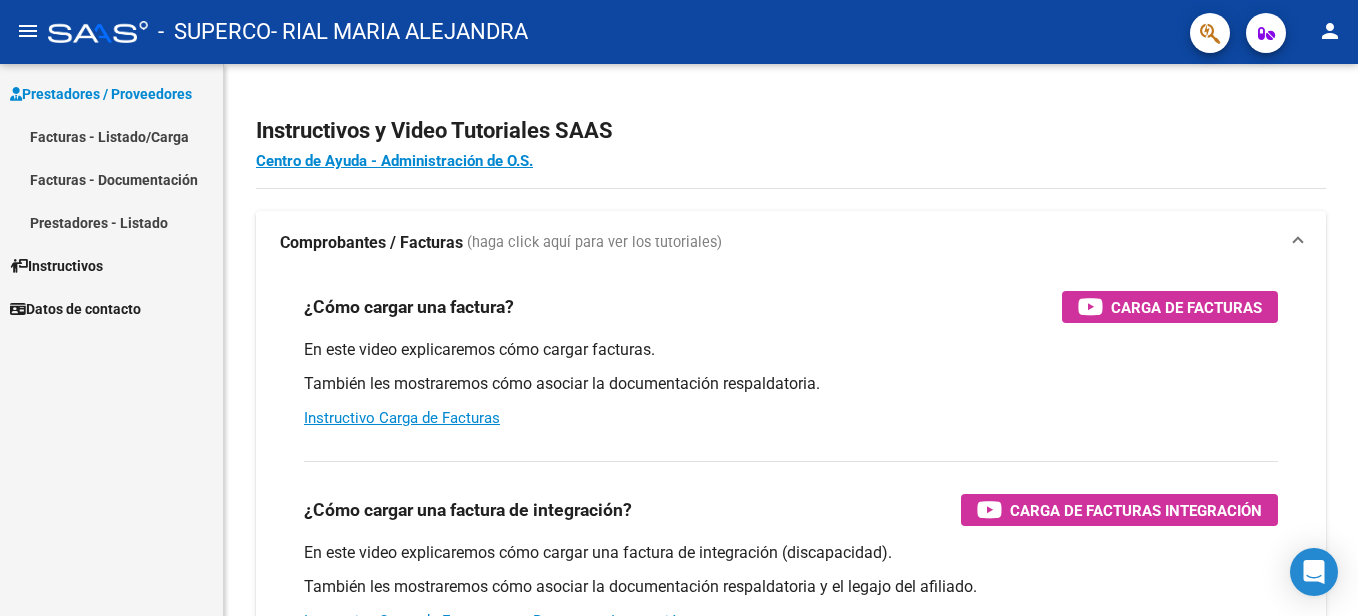 click on "Facturas - Listado/Carga" at bounding box center [111, 136] 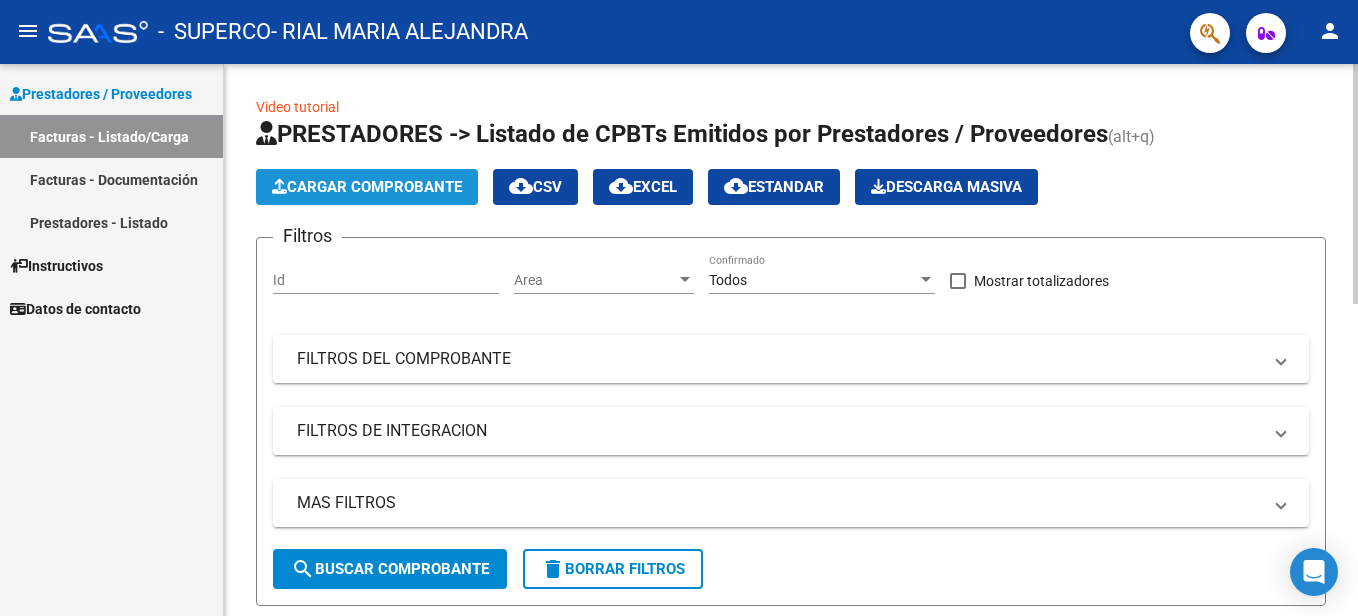 click on "Cargar Comprobante" 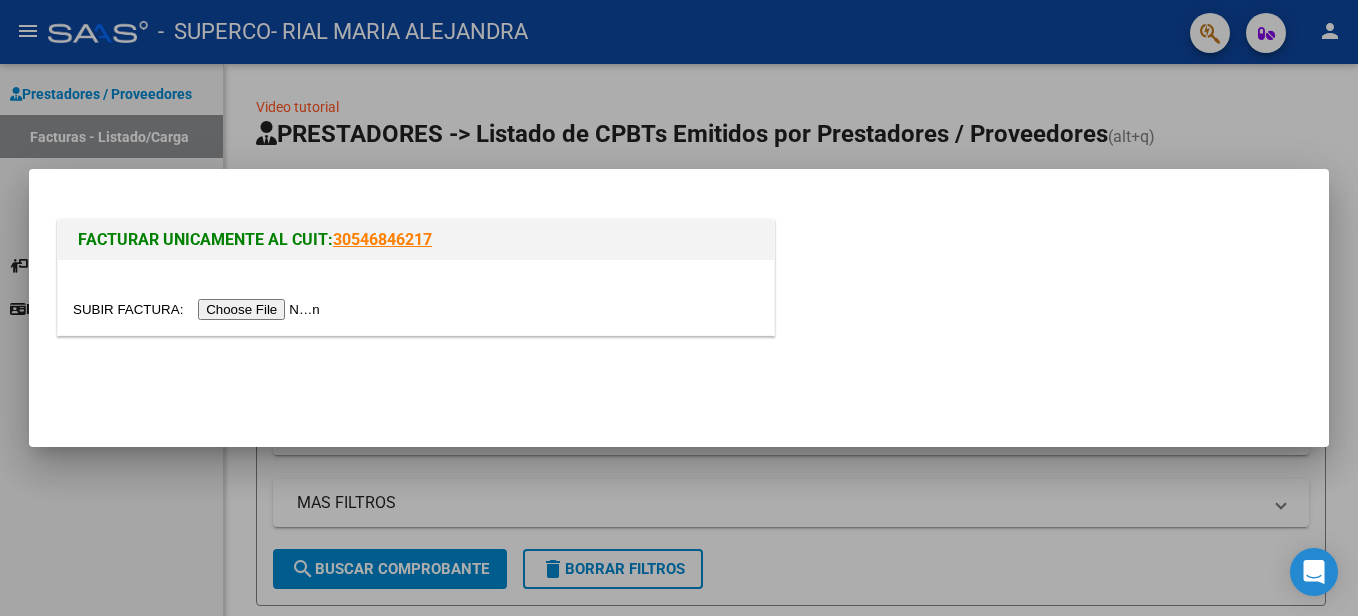 click at bounding box center [199, 309] 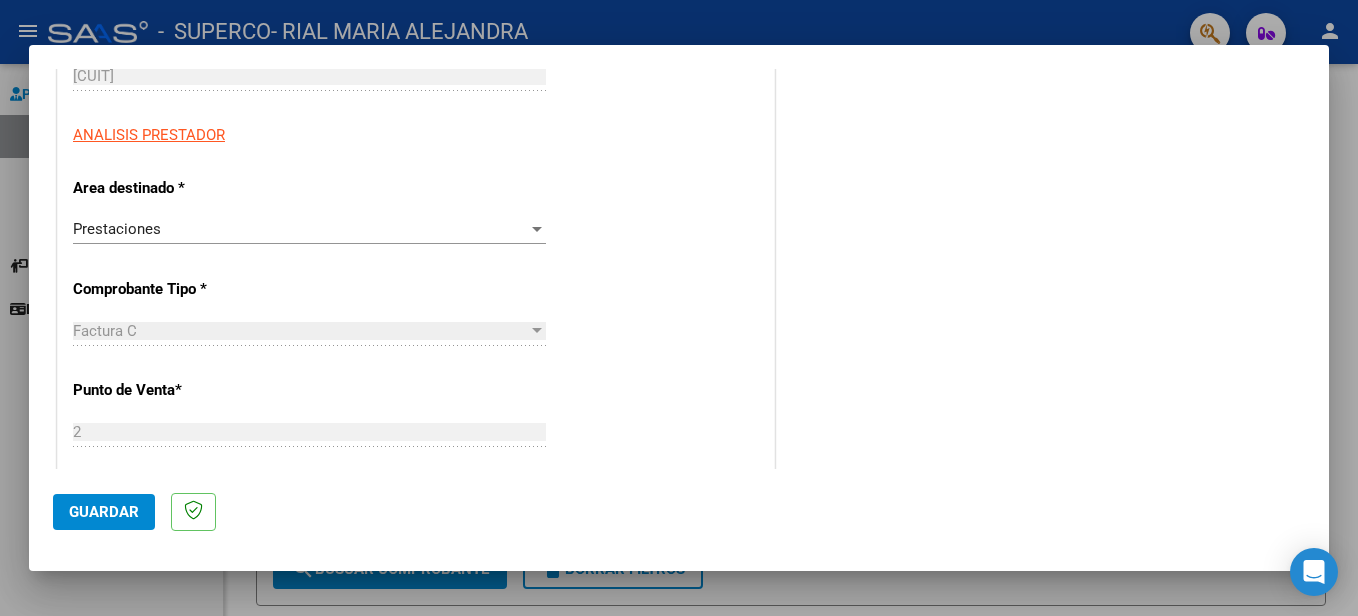 scroll, scrollTop: 339, scrollLeft: 0, axis: vertical 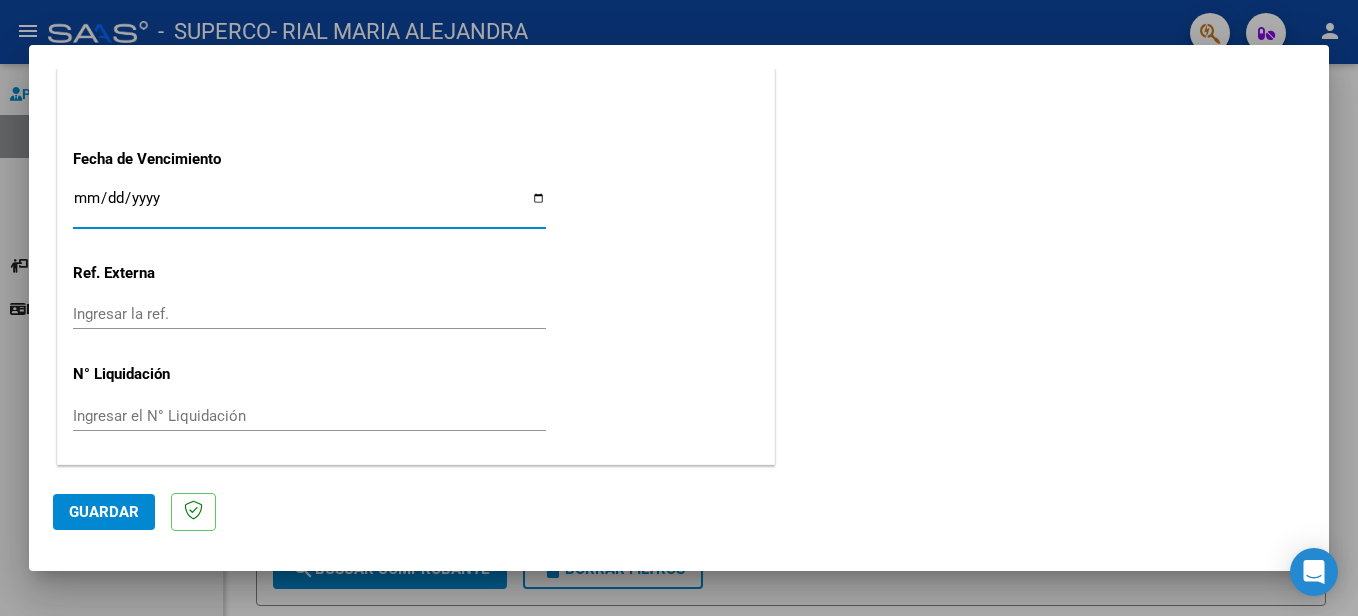 click on "Ingresar la fecha" at bounding box center (309, 206) 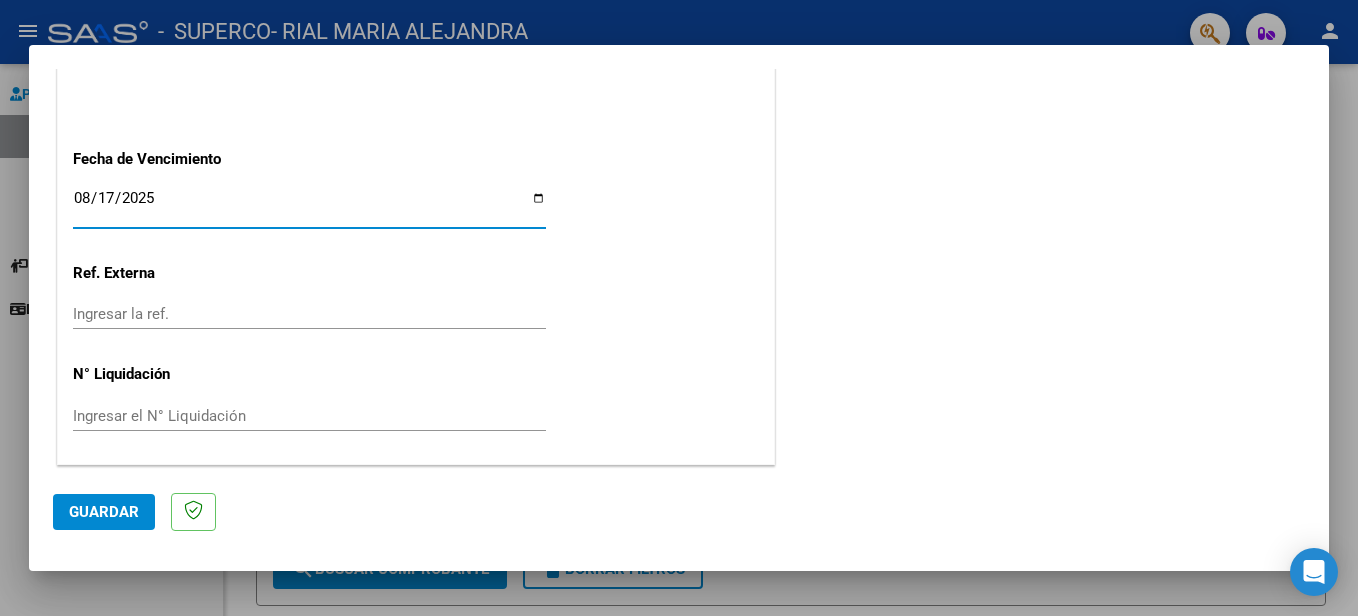 type on "2025-08-17" 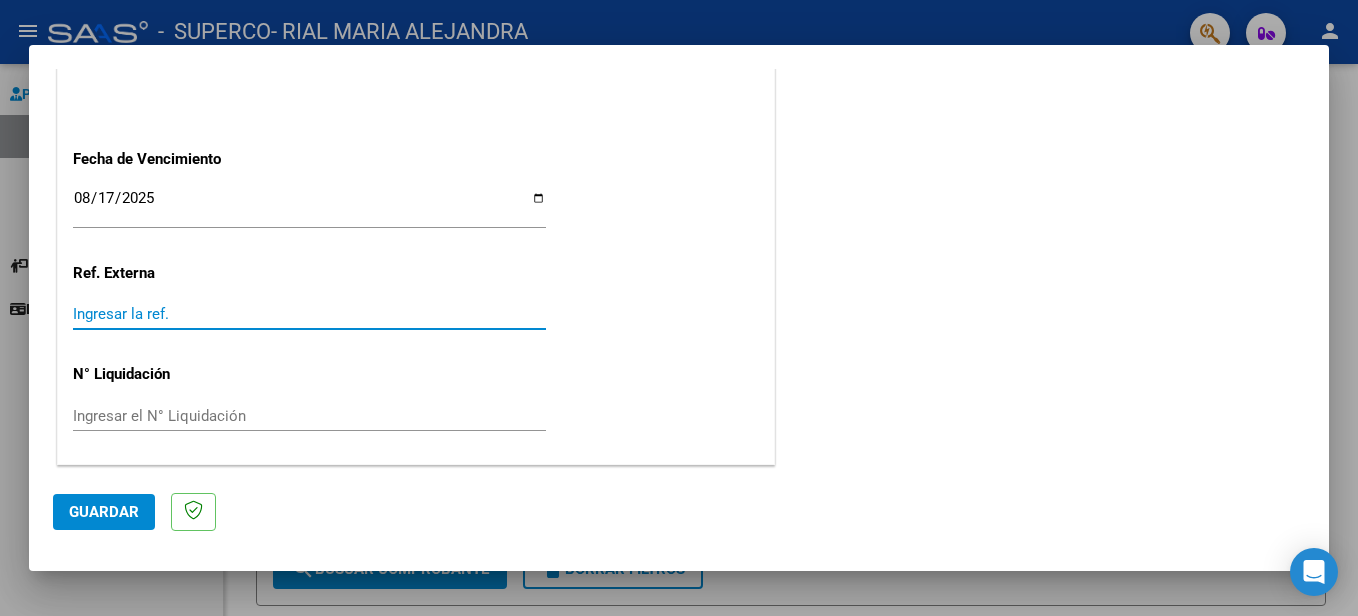 click on "Ingresar la ref." at bounding box center [309, 314] 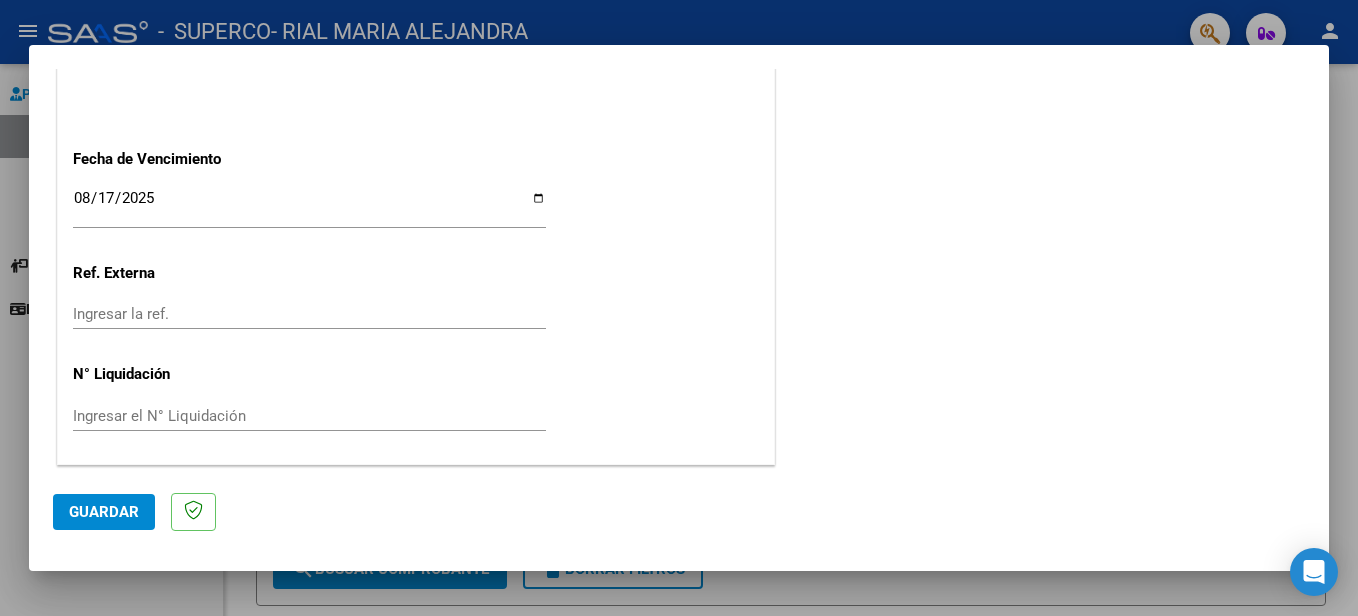 click on "CUIT  *   [CUIT] Ingresar CUIT  ANALISIS PRESTADOR  Area destinado * Prestaciones Seleccionar Area  Comprobante Tipo * Factura C Seleccionar Tipo Punto de Venta  *   2 Ingresar el Nro.  Número  *   1466 Ingresar el Nro.  Monto  *   $ 111.335,49 Ingresar el monto  Fecha del Cpbt.  *   2025-08-07 Ingresar la fecha  CAE / CAEA (no ingrese CAI)    75320411095179 Ingresar el CAE o CAEA (no ingrese CAI)  Fecha de Vencimiento    2025-08-17 Ingresar la fecha  Ref. Externa    Ingresar la ref.  N° Liquidación    Ingresar el N° Liquidación" at bounding box center (416, -169) 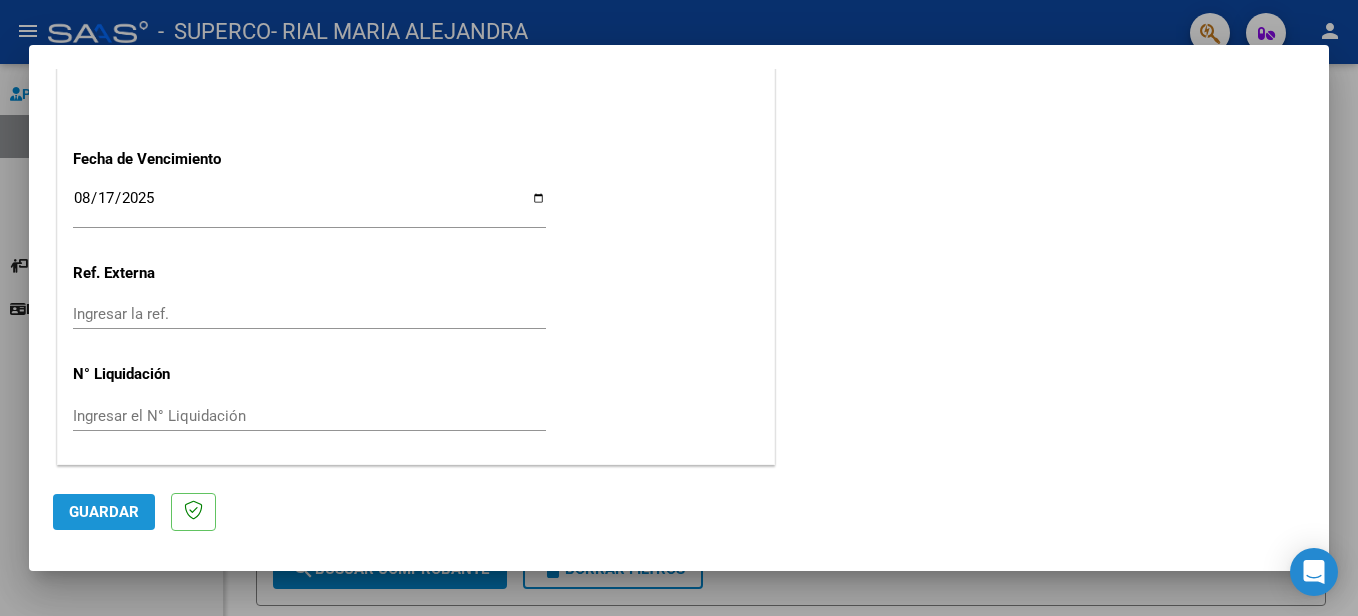 click on "Guardar" 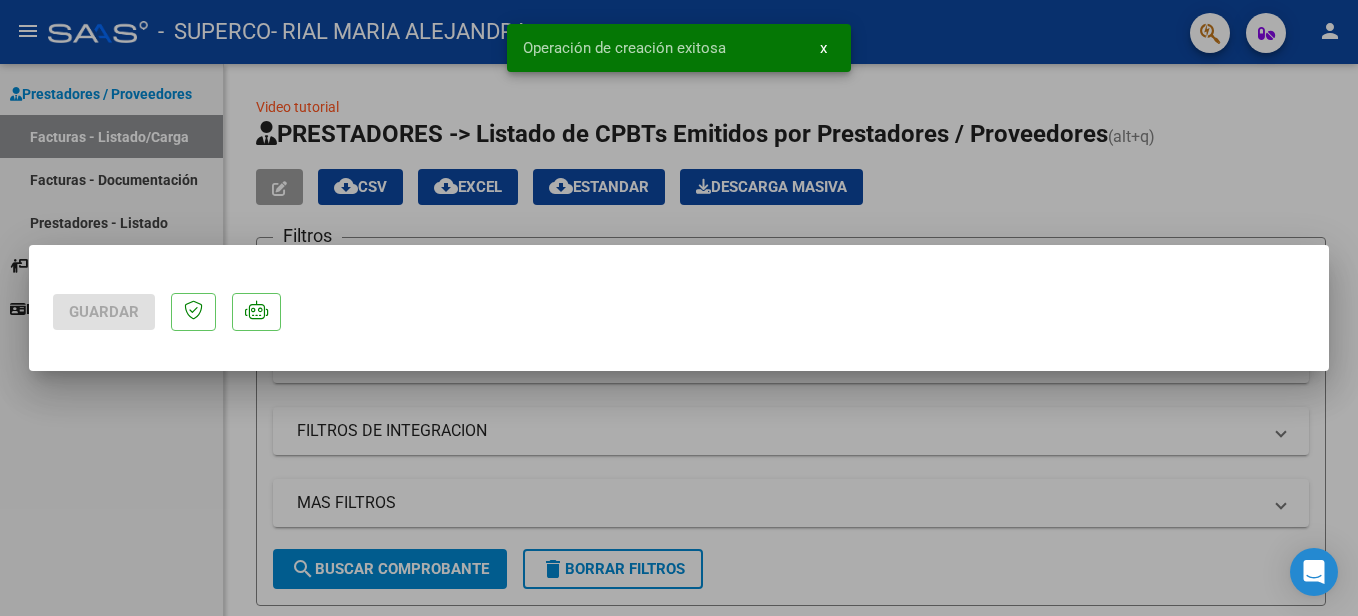 scroll, scrollTop: 0, scrollLeft: 0, axis: both 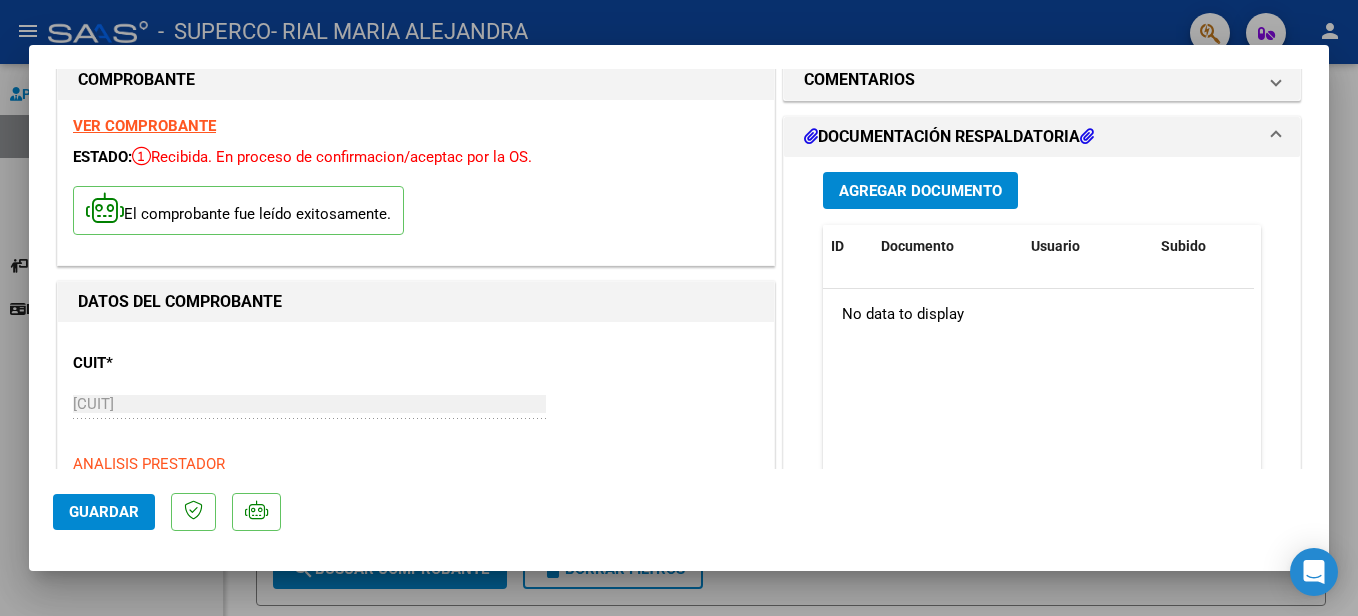 click on "Guardar" 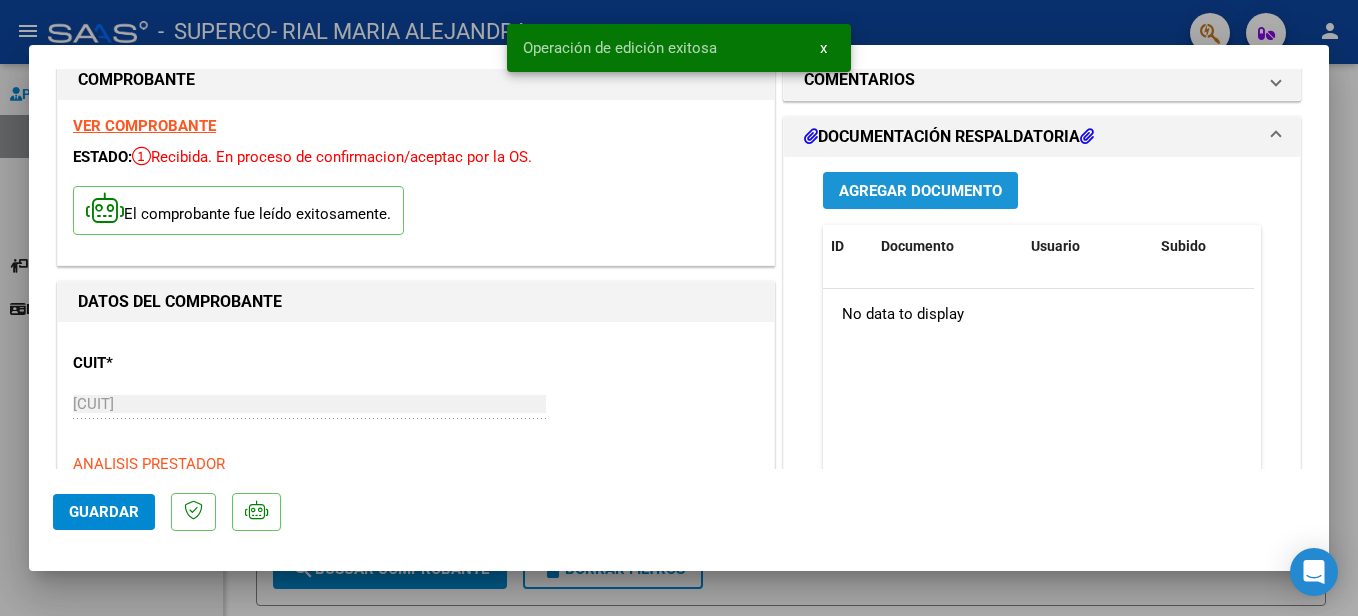 click on "Agregar Documento" at bounding box center [920, 191] 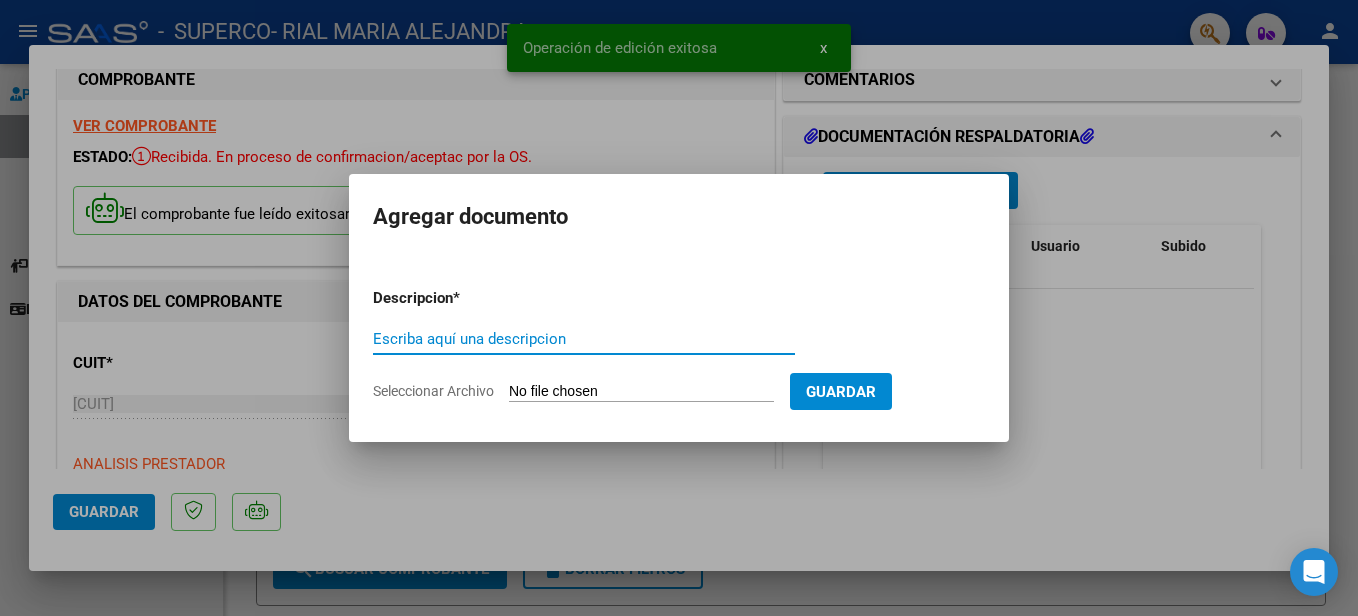 click on "Escriba aquí una descripcion" at bounding box center (584, 339) 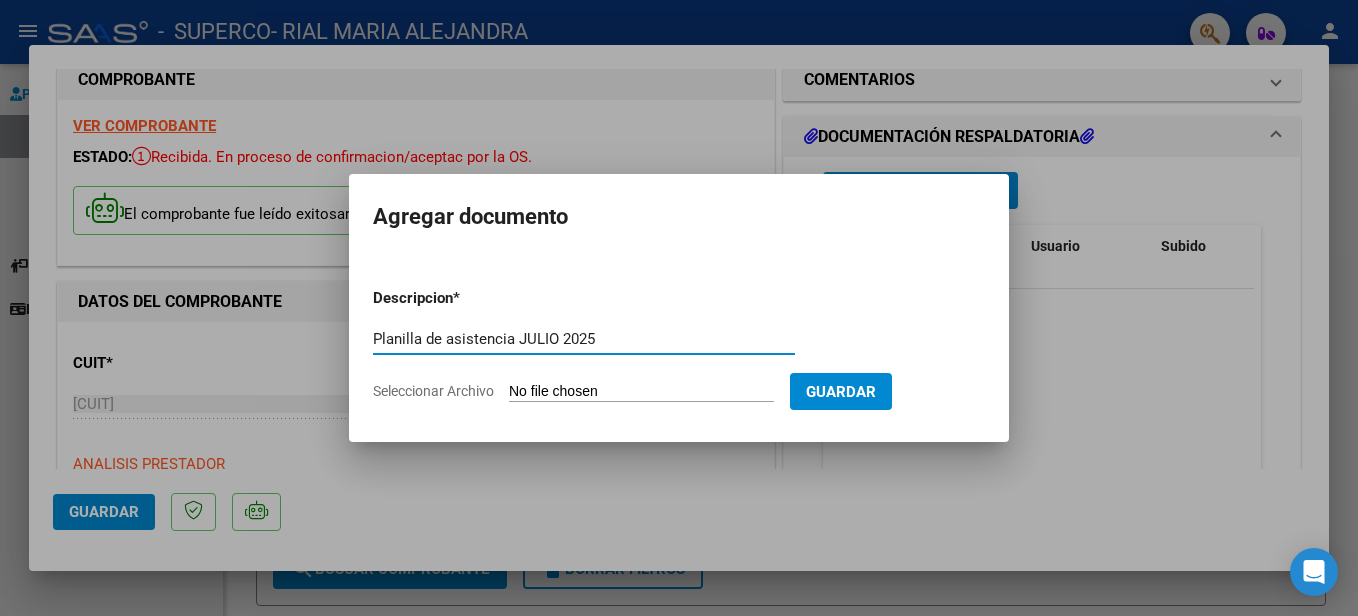 type on "Planilla de asistencia JULIO 2025" 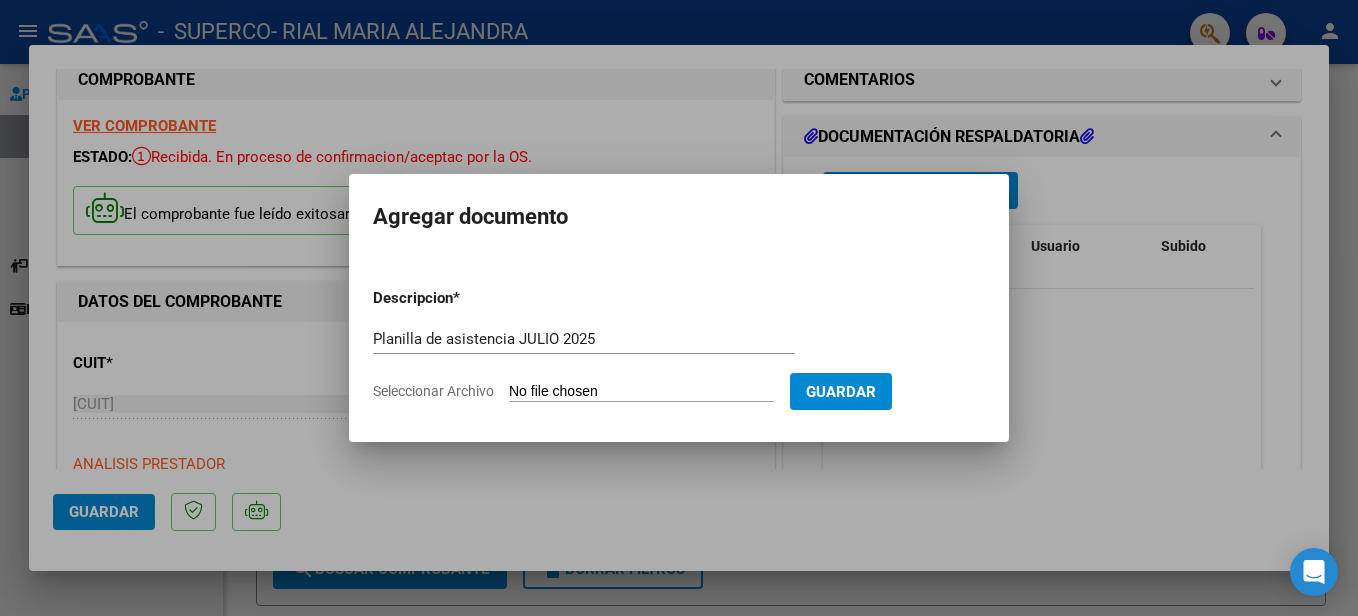 click on "Seleccionar Archivo" 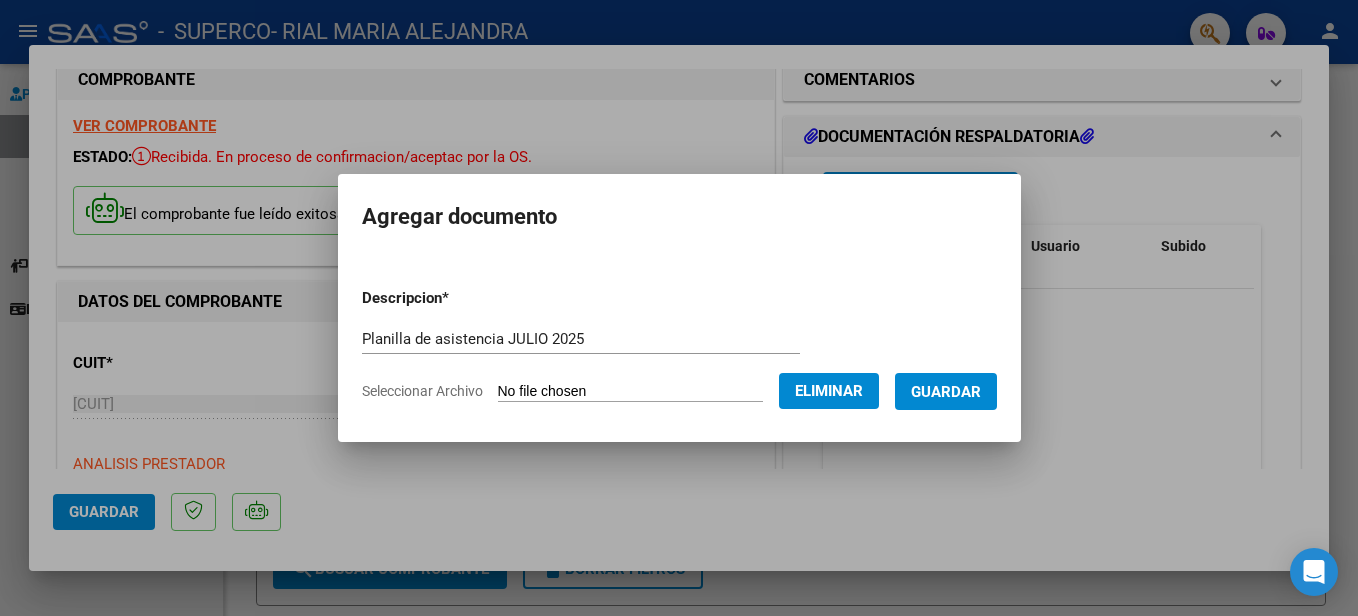 click on "Guardar" at bounding box center [946, 392] 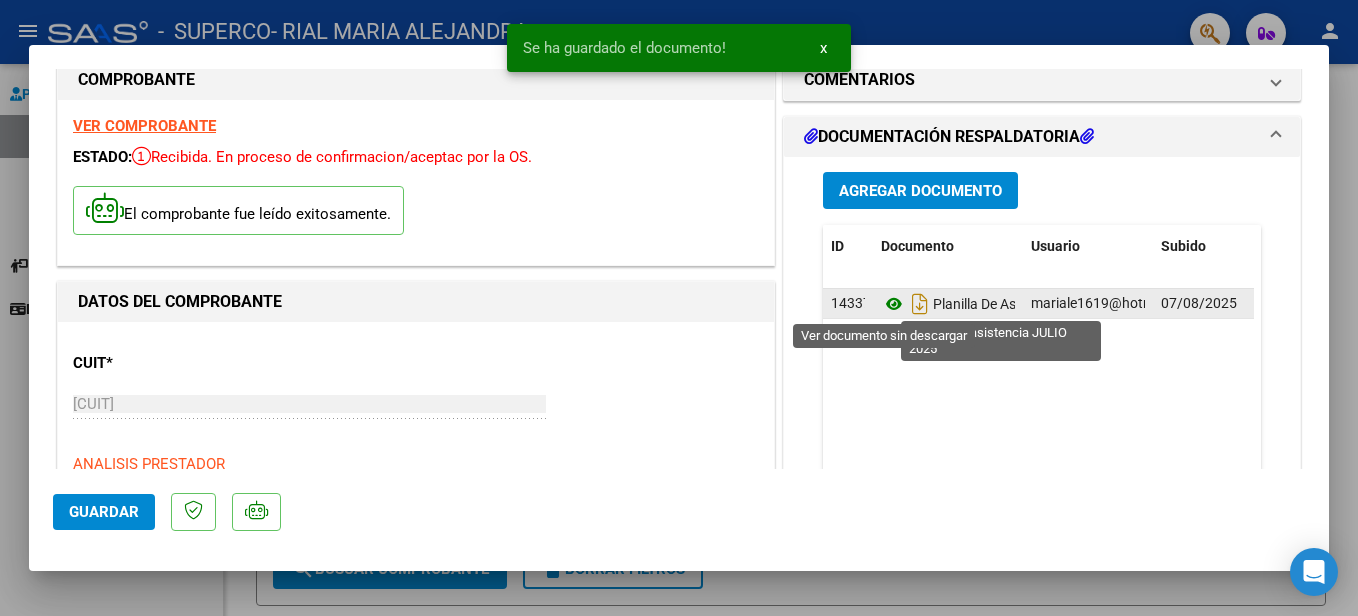 click 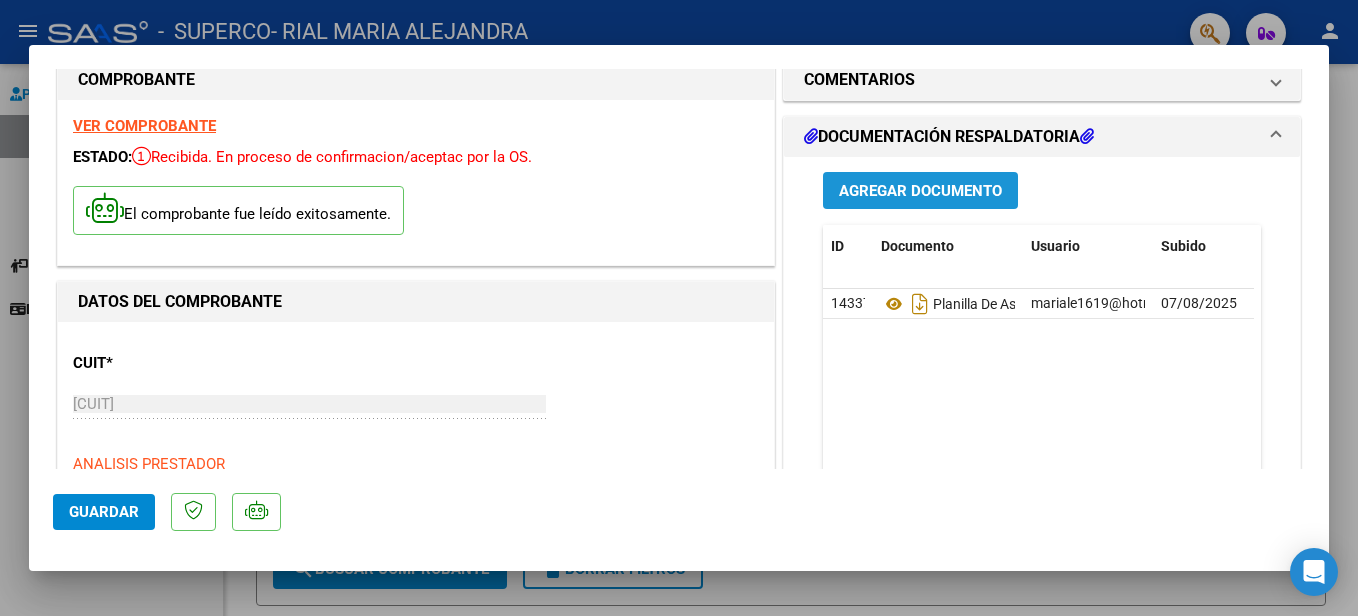 click on "Agregar Documento" at bounding box center (920, 191) 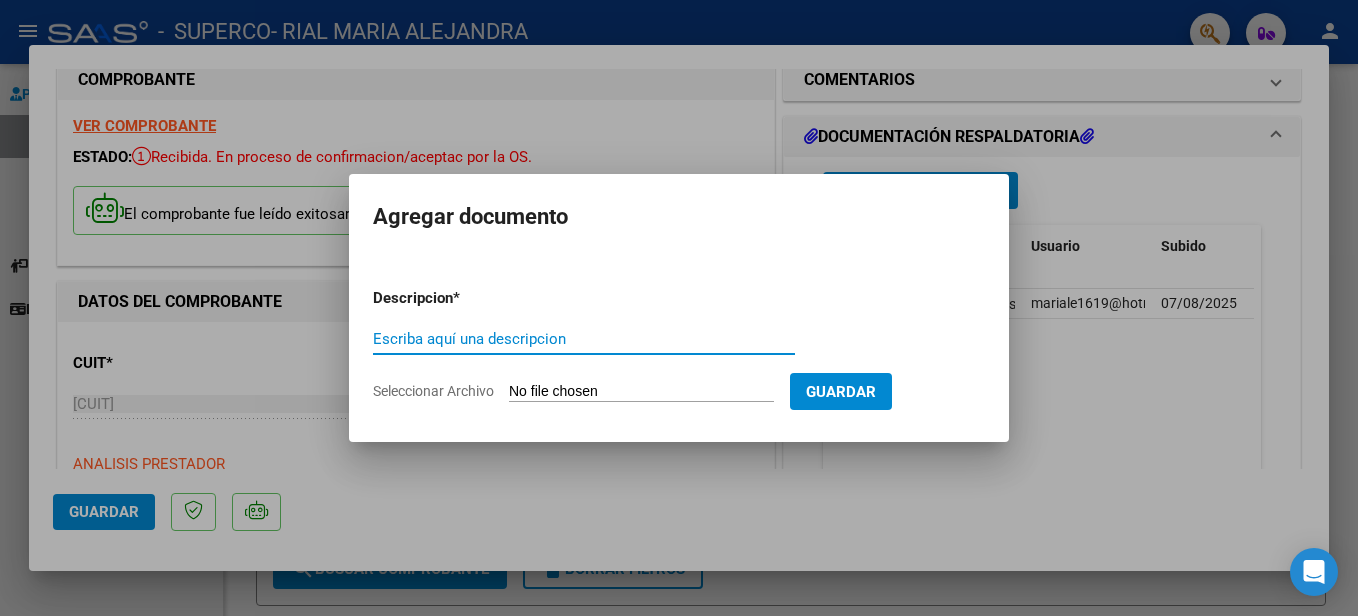 click on "Escriba aquí una descripcion" at bounding box center [584, 339] 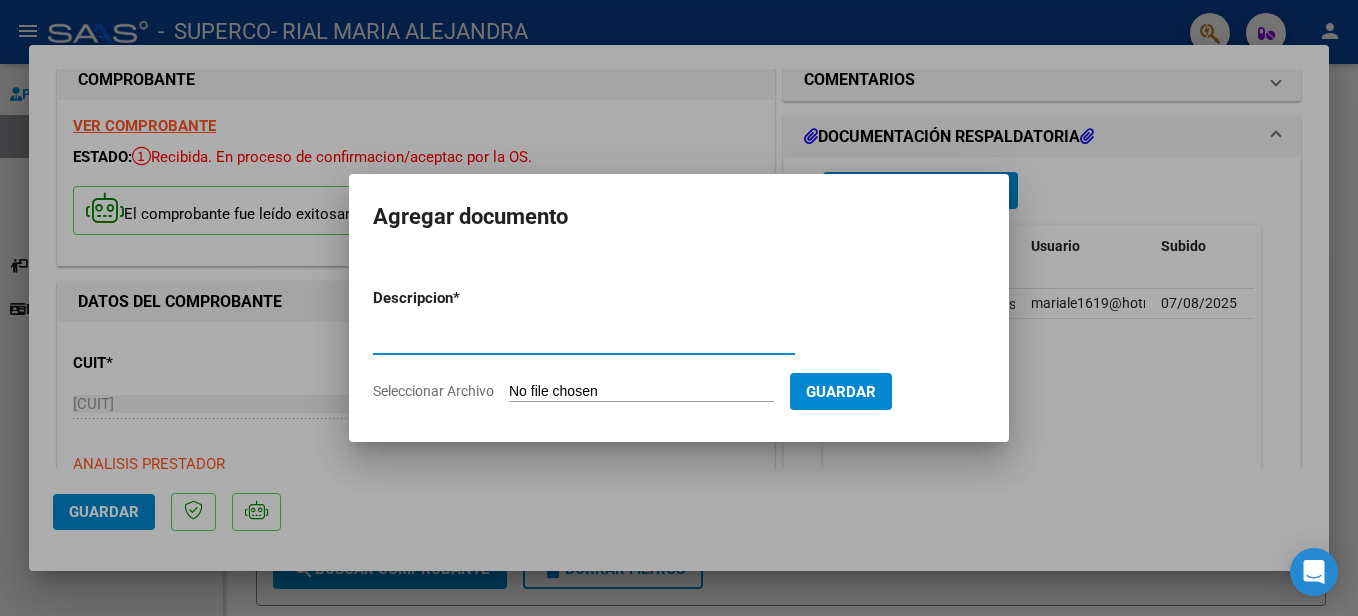 type on "monotributo" 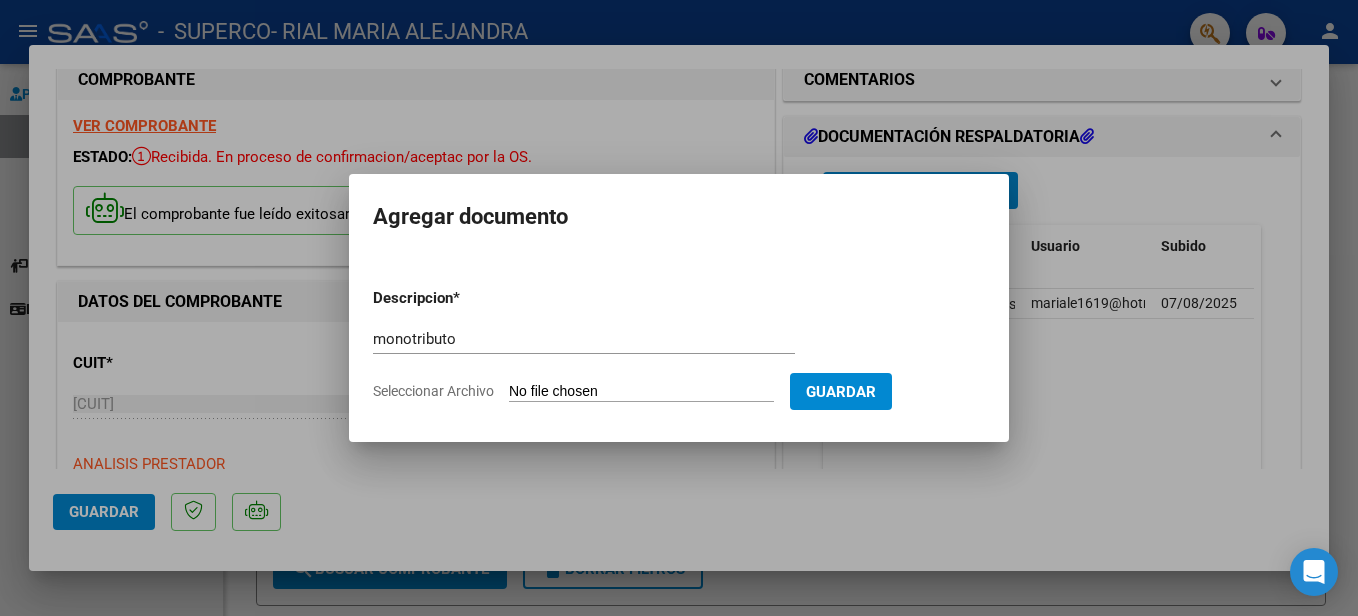 click on "Seleccionar Archivo" 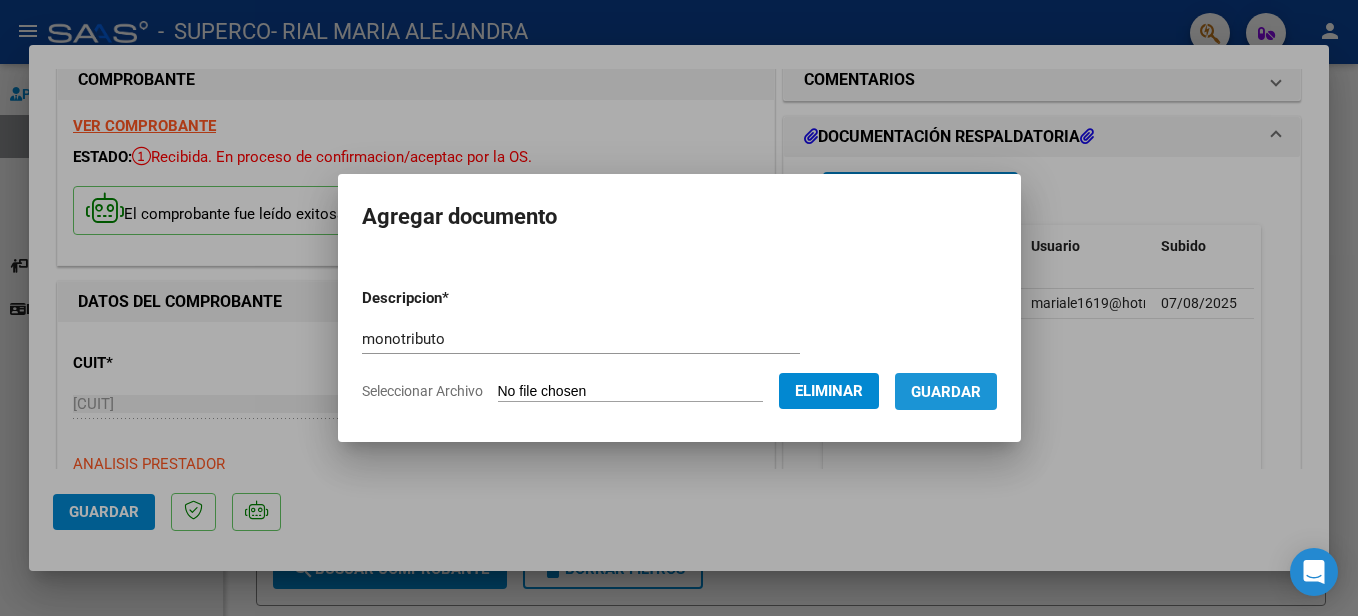 click on "Guardar" at bounding box center (946, 392) 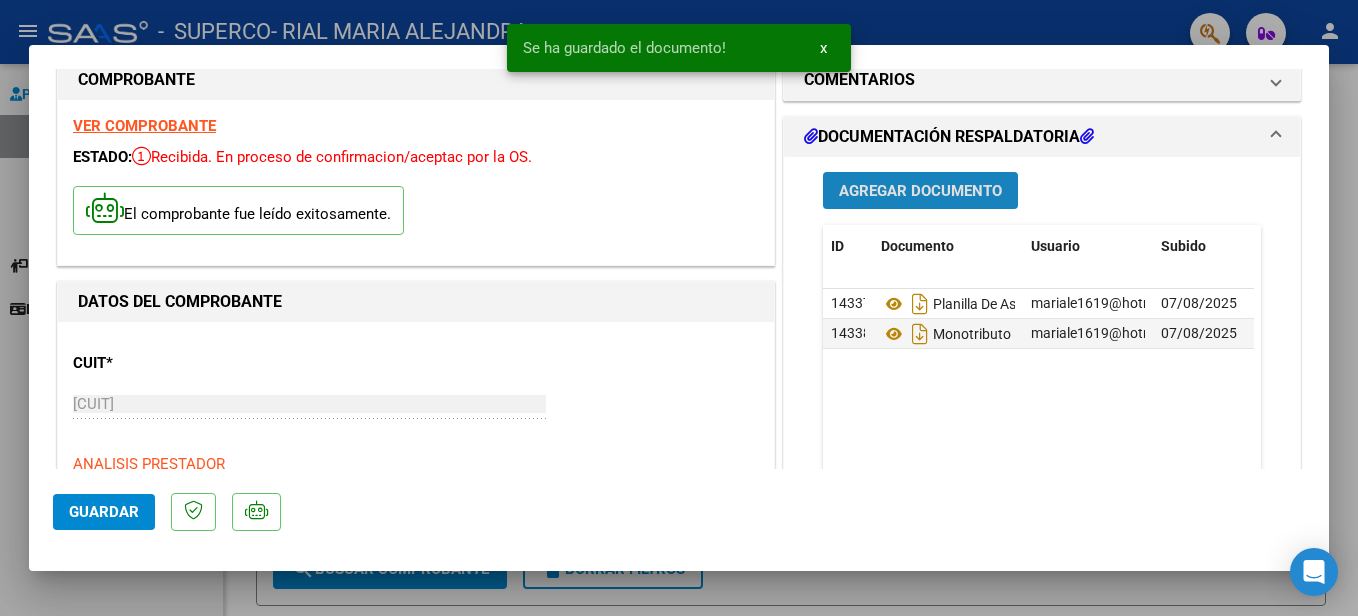 click on "Agregar Documento" at bounding box center (920, 191) 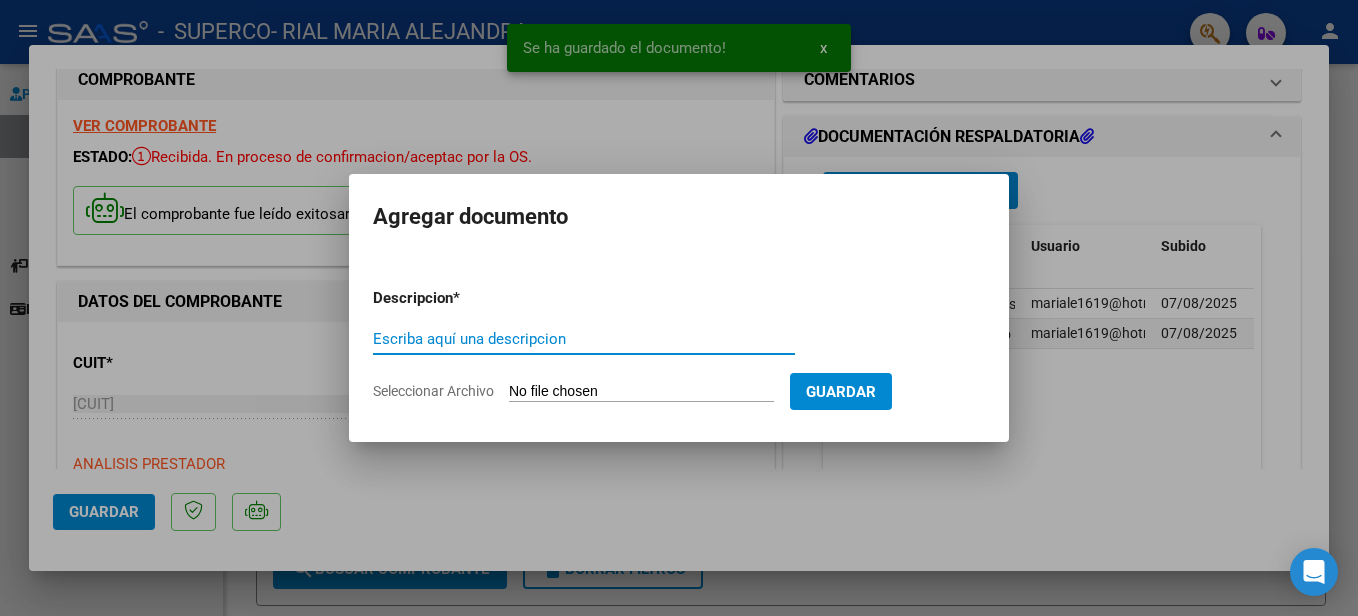 click on "Escriba aquí una descripcion" at bounding box center [584, 339] 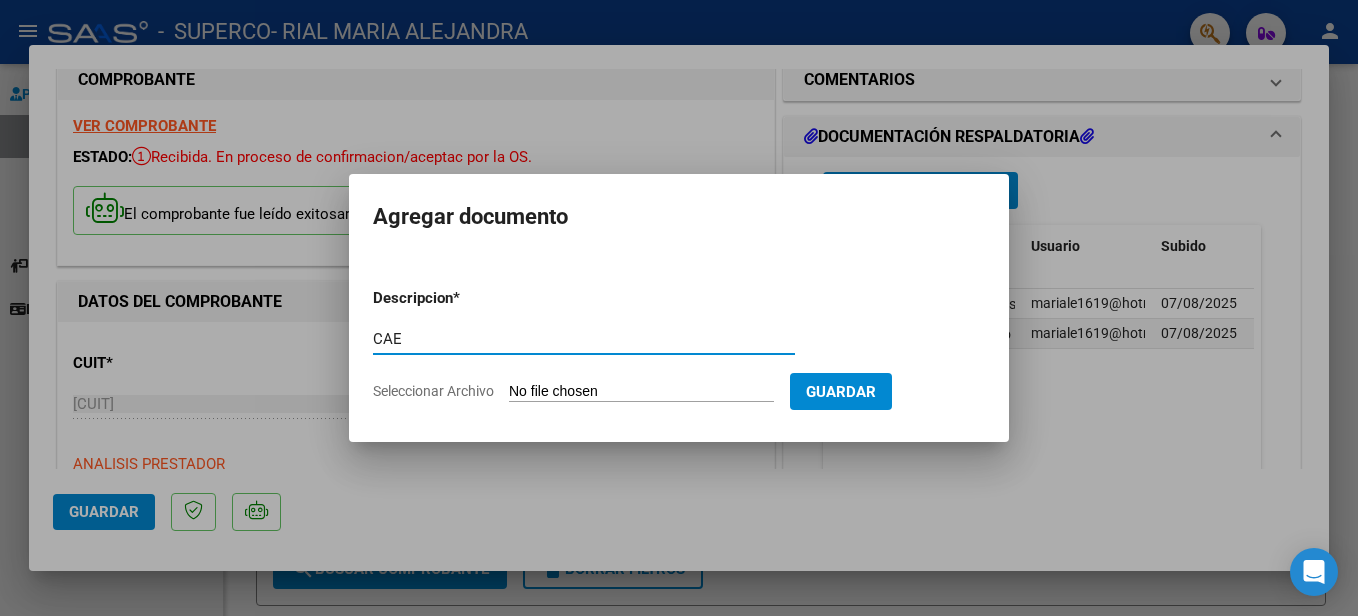 type on "CAE" 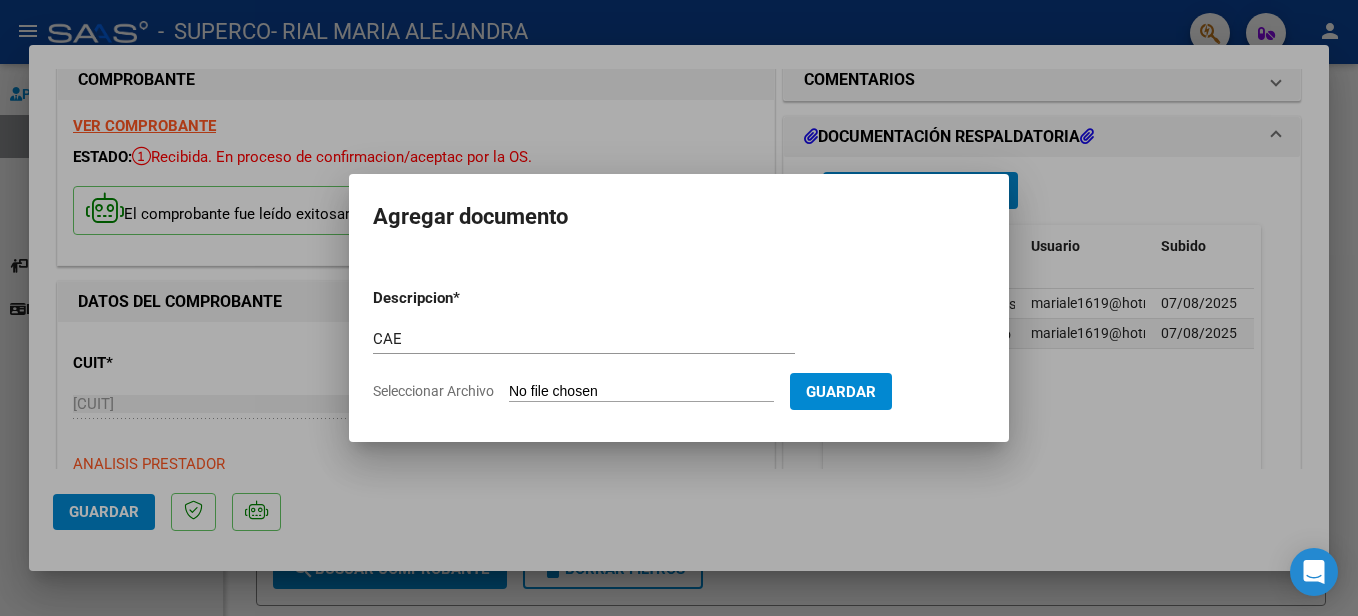 type on "C:\fakepath\Constatación de Comprobantes _ AFIP.pdf" 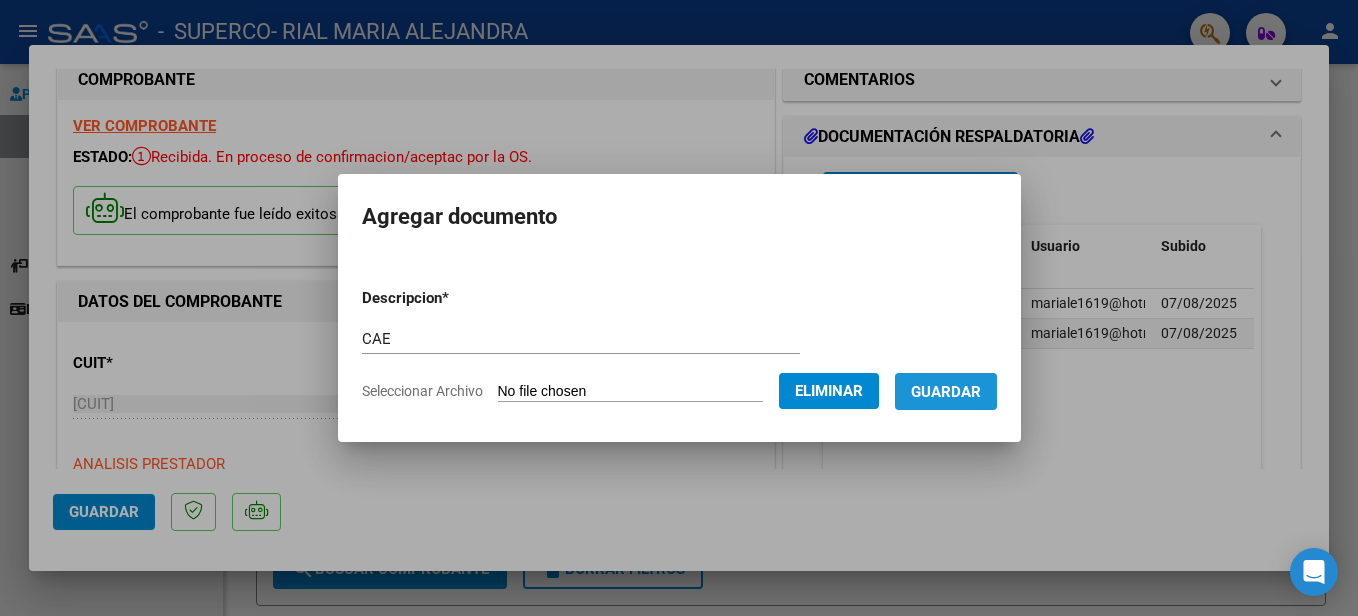 click on "Guardar" at bounding box center [946, 392] 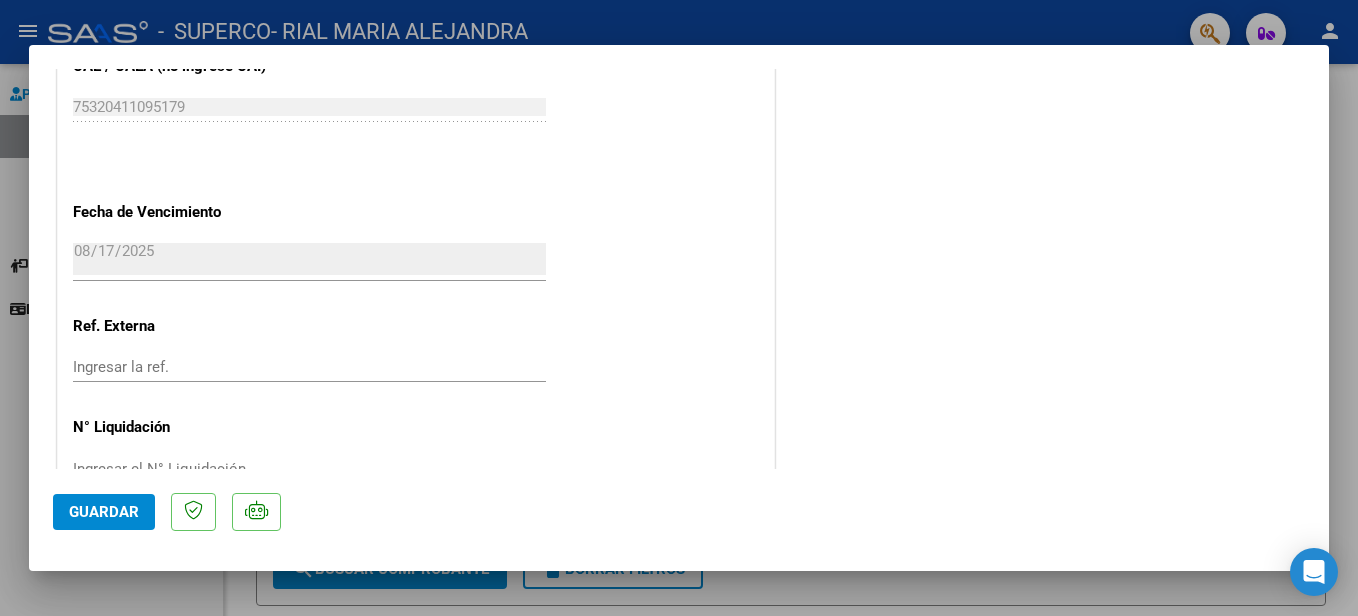scroll, scrollTop: 1197, scrollLeft: 0, axis: vertical 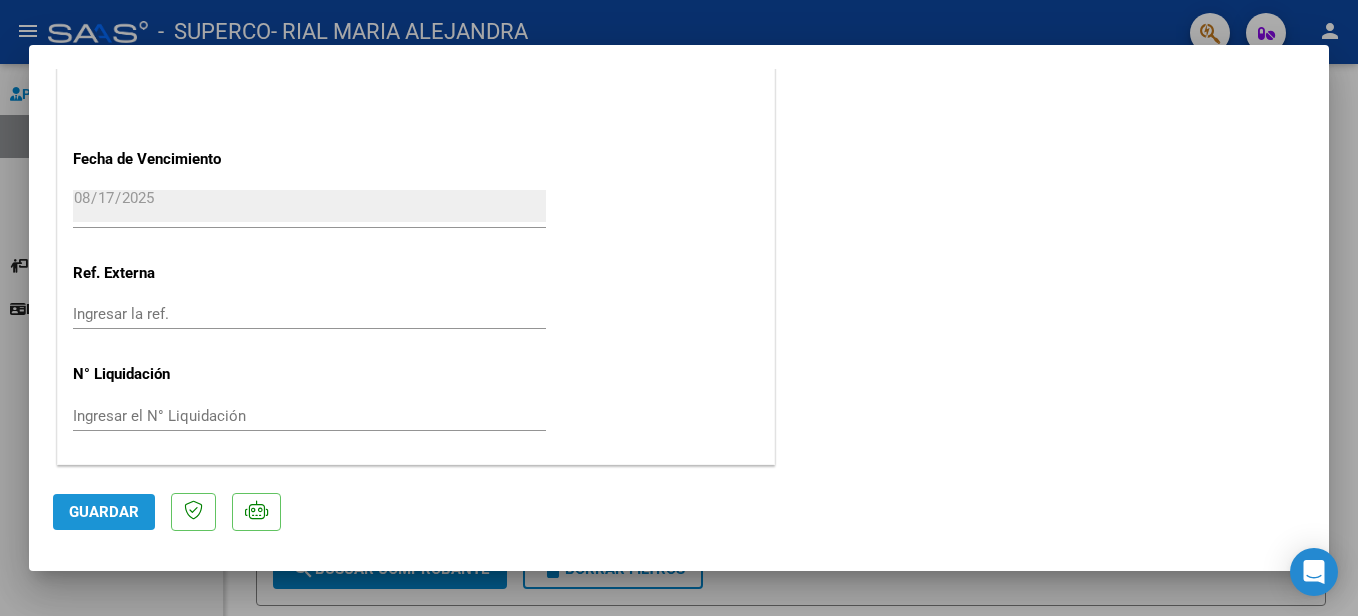 click on "Guardar" 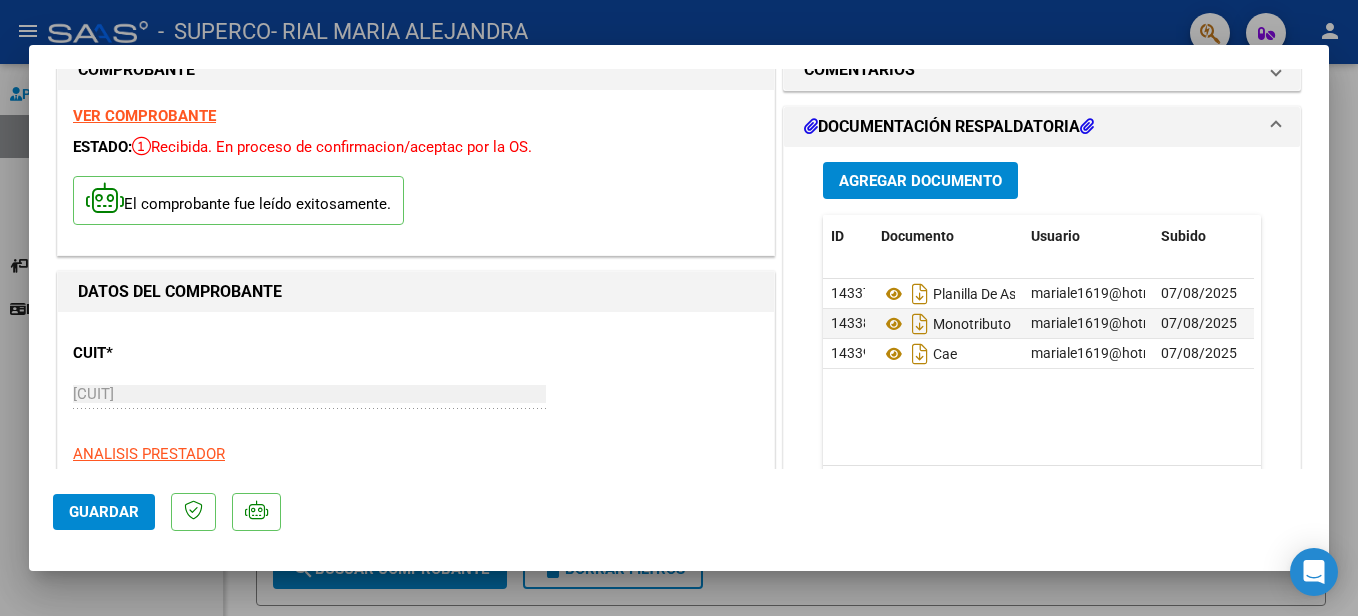 scroll, scrollTop: 0, scrollLeft: 0, axis: both 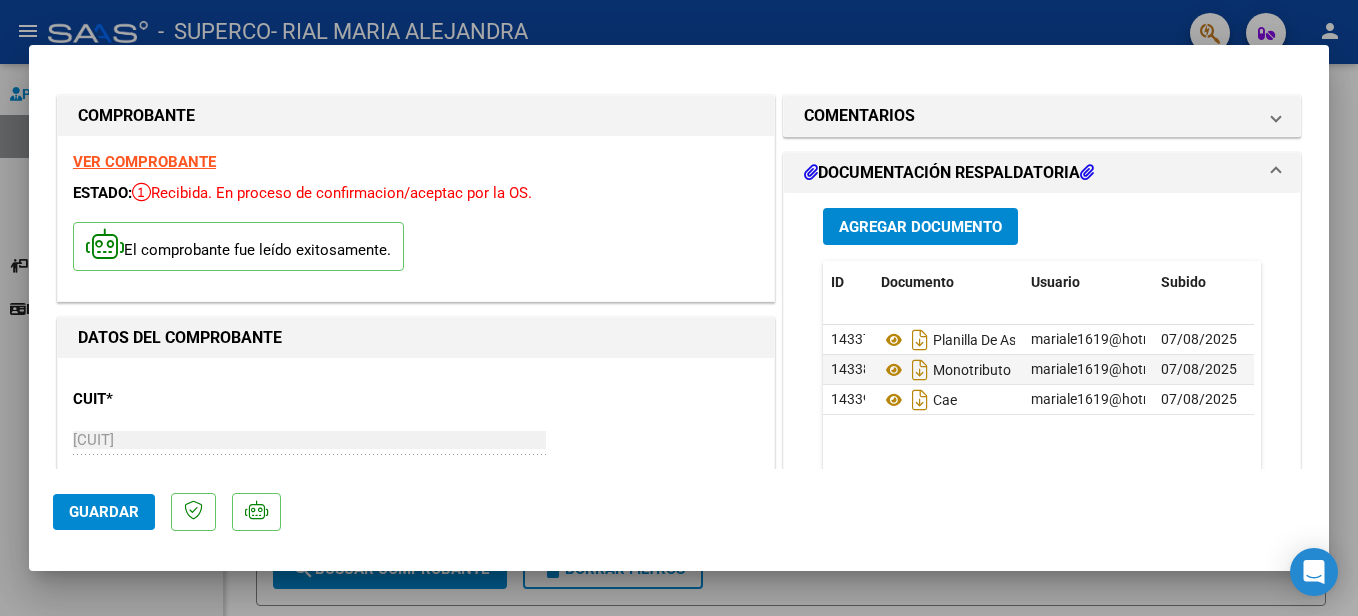 click on "menu -   SUPERCO   - RIAL MARIA ALEJANDRA person    Prestadores / Proveedores Facturas - Listado/Carga Facturas - Documentación Prestadores - Listado    Instructivos    Datos de contacto  Video tutorial   PRESTADORES -> Listado de CPBTs Emitidos por Prestadores / Proveedores (alt+q)
cloud_download  CSV  cloud_download  EXCEL  cloud_download  Estandar   Descarga Masiva
Filtros Id Area Area Todos Confirmado   Mostrar totalizadores   FILTROS DEL COMPROBANTE  Comprobante Tipo Comprobante Tipo Start date – End date Fec. Comprobante Desde / Hasta Días Emisión Desde(cant. días) Días Emisión Hasta(cant. días) CUIT / Razón Social Pto. Venta Nro. Comprobante Código SSS CAE Válido CAE Válido Todos Cargado Módulo Hosp. Todos Tiene facturacion Apócrifa Hospital Refes  FILTROS DE INTEGRACION  Período De Prestación Campos del Archivo de Rendición Devuelto x SSS (dr_envio) Todos Rendido x SSS (dr_envio) Tipo de Registro Tipo de Registro Período Presentación Período Presentación Todos" at bounding box center [679, 308] 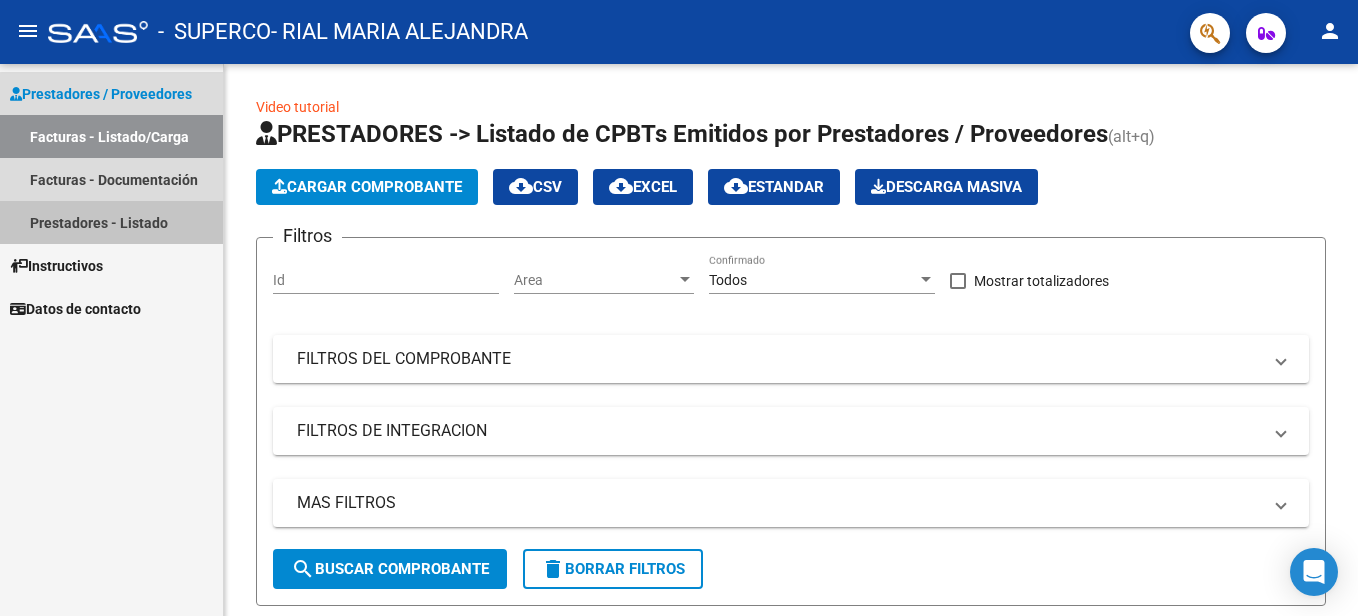 click on "Prestadores - Listado" at bounding box center (111, 222) 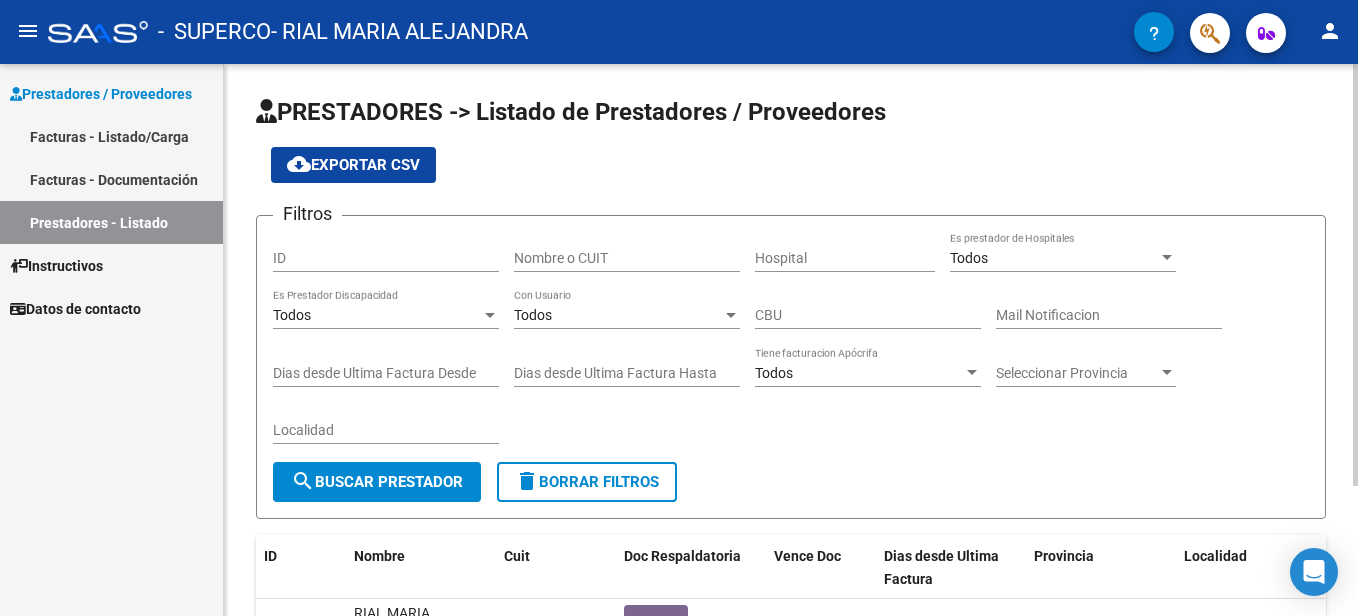 scroll, scrollTop: 170, scrollLeft: 0, axis: vertical 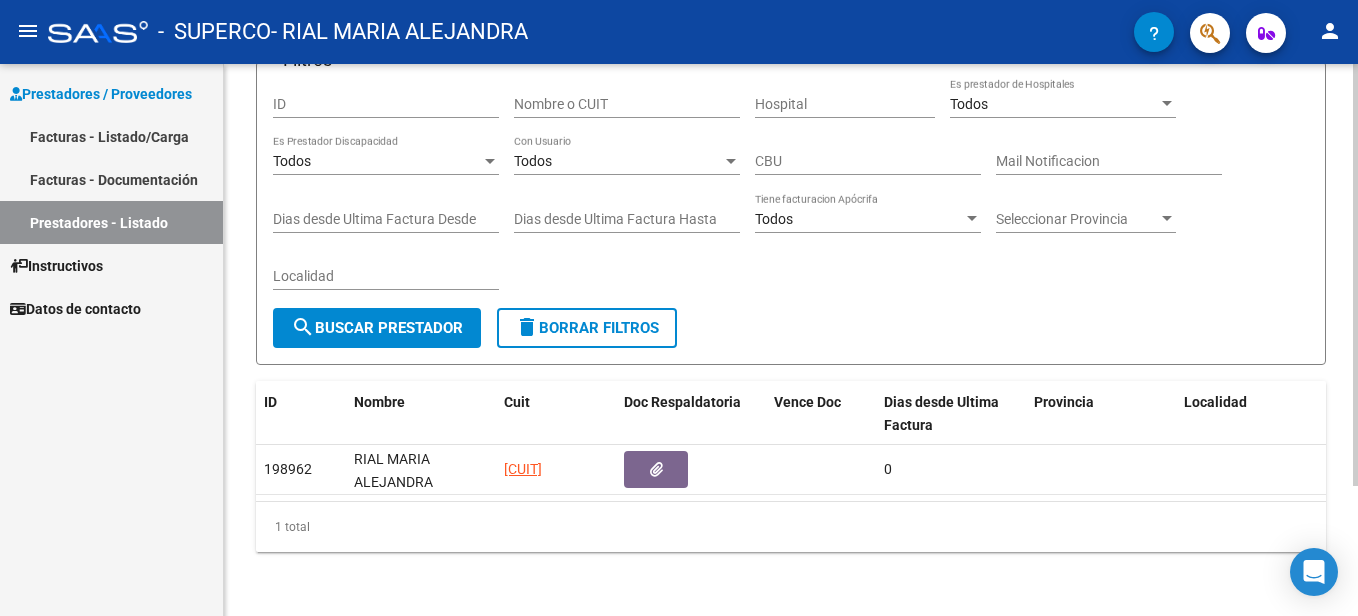 click on "menu -   SUPERCO   - RIAL MARIA ALEJANDRA person    Prestadores / Proveedores Facturas - Listado/Carga Facturas - Documentación Prestadores - Listado    Instructivos    Datos de contacto  PRESTADORES -> Listado de Prestadores / Proveedores cloud_download  Exportar CSV  Filtros ID Nombre o CUIT Hospital Todos Es prestador de Hospitales Todos Es Prestador Discapacidad Todos Con Usuario CBU Mail Notificacion Dias desde Ultima Factura Desde Dias desde Ultima Factura Hasta Todos Tiene facturacion Apócrifa Seleccionar Provincia Seleccionar Provincia Localidad search  Buscar Prestador  delete  Borrar Filtros  ID Nombre Cuit Doc Respaldatoria Vence Doc Dias desde Ultima Factura Provincia Localidad Creado 198962  RIAL MARIA ALEJANDRA  [CUIT] 0 01/01/0001  1 total   1  Today Notifications people Social Ligula Purus Adipiscing local_offer Promotions Etiam Ligula Dapibus info Updates Sollicitudin Euismod Fringilla delete_sweep Removed 6 items from task list martes, 24 de marzo de 2015 check_circle" at bounding box center [679, 308] 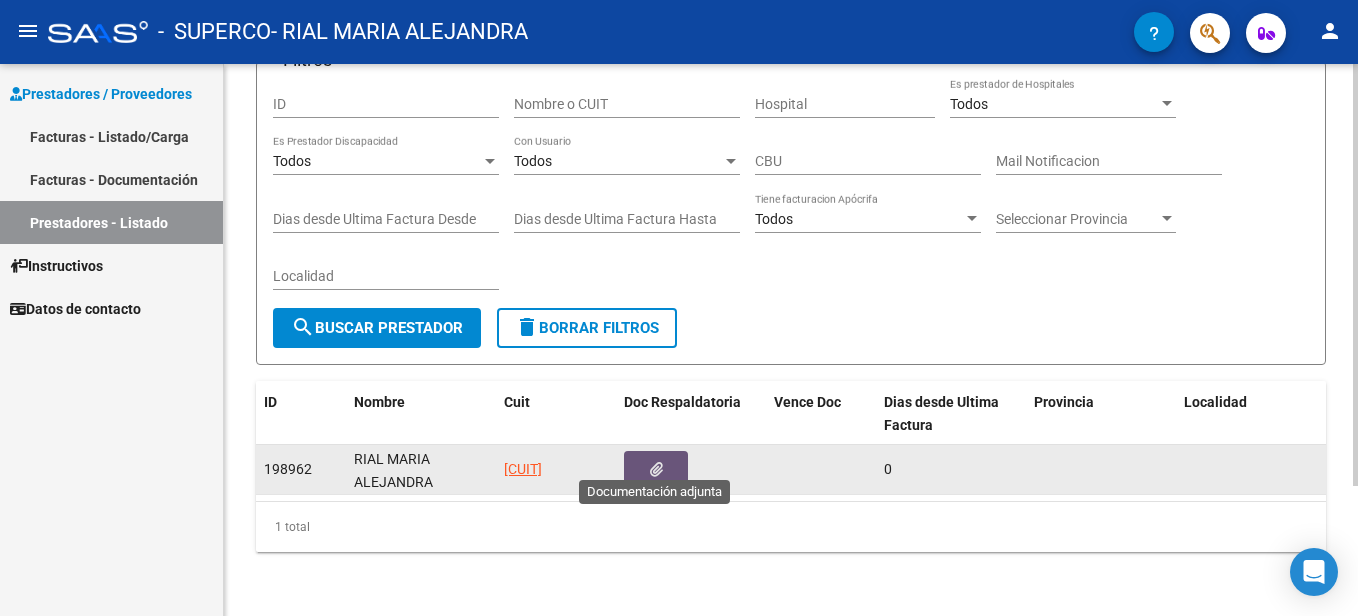 click 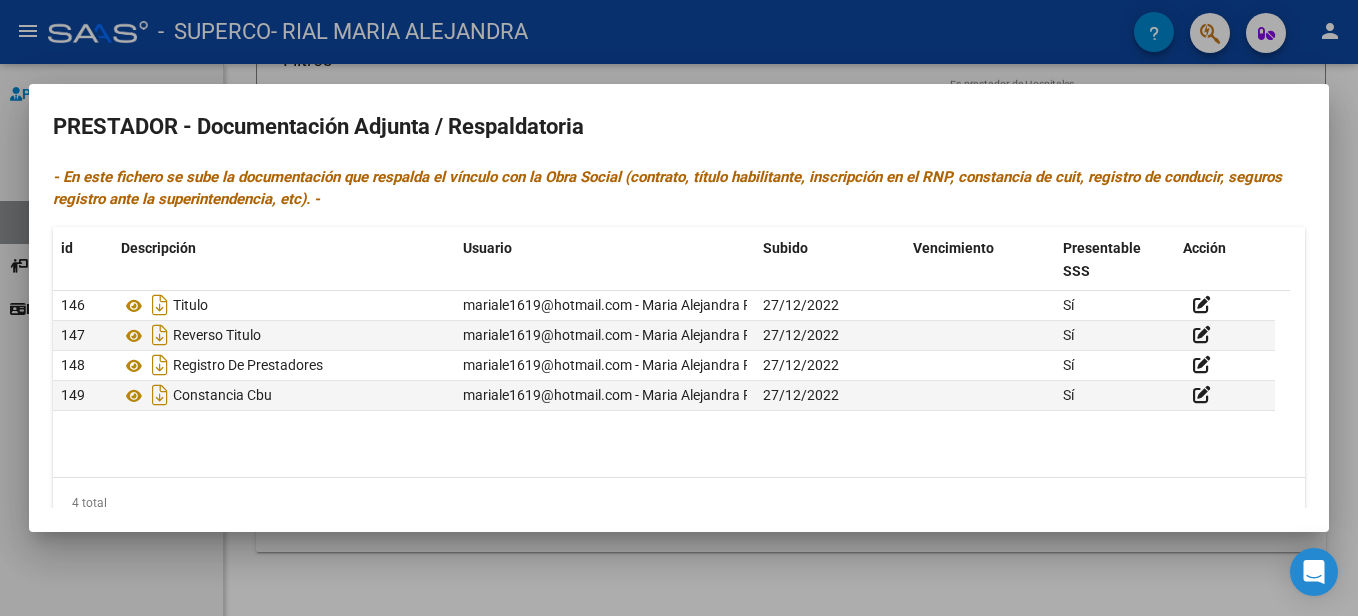 click on "4 total" 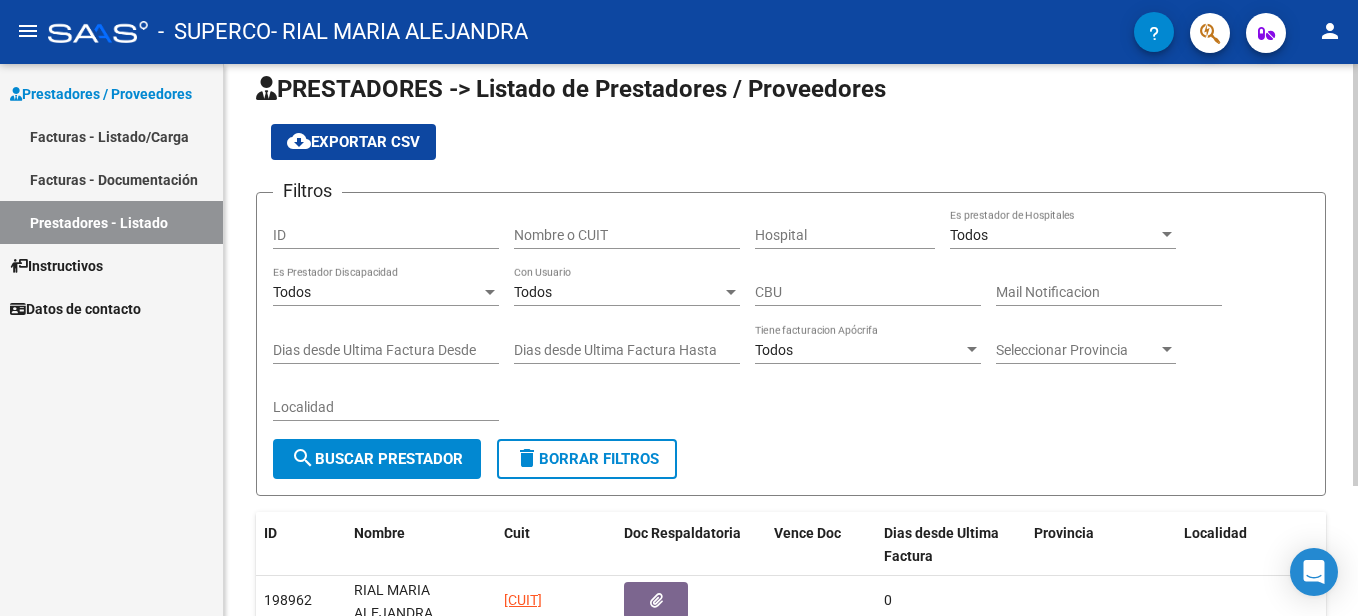 scroll, scrollTop: 0, scrollLeft: 0, axis: both 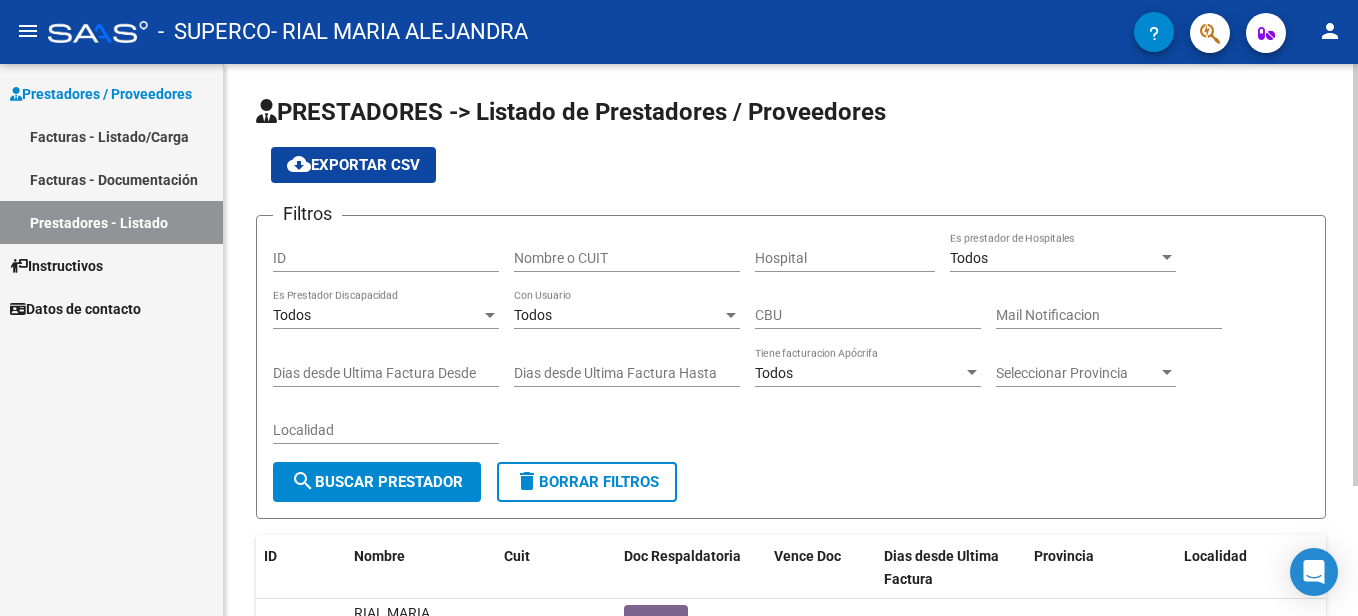 click on "PRESTADORES -> Listado de Prestadores / Proveedores cloud_download  Exportar CSV  Filtros ID Nombre o CUIT Hospital Todos Es prestador de Hospitales Todos Es Prestador Discapacidad Todos Con Usuario CBU Mail Notificacion Dias desde Ultima Factura Desde Dias desde Ultima Factura Hasta Todos Tiene facturacion Apócrifa Seleccionar Provincia Seleccionar Provincia Localidad search  Buscar Prestador  delete  Borrar Filtros  ID Nombre Cuit Doc Respaldatoria Vence Doc Dias desde Ultima Factura Provincia Localidad Creado 198962  RIAL MARIA ALEJANDRA  [CUIT] 0 01/01/0001  1 total   1" 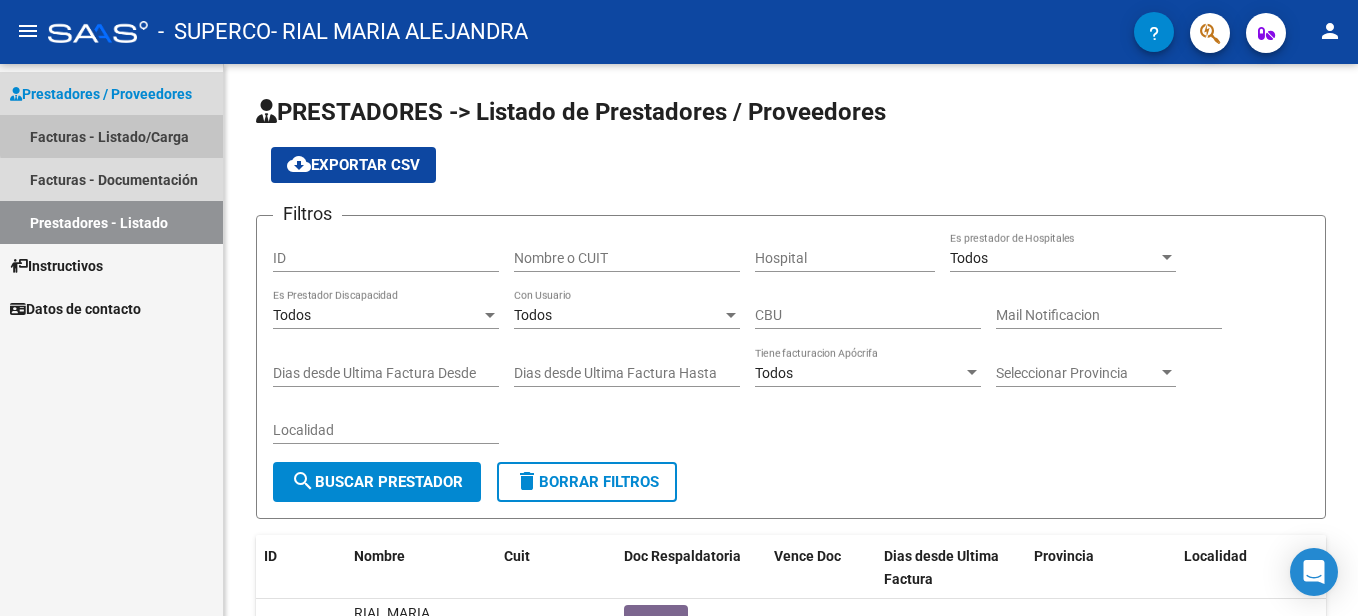click on "Facturas - Listado/Carga" at bounding box center [111, 136] 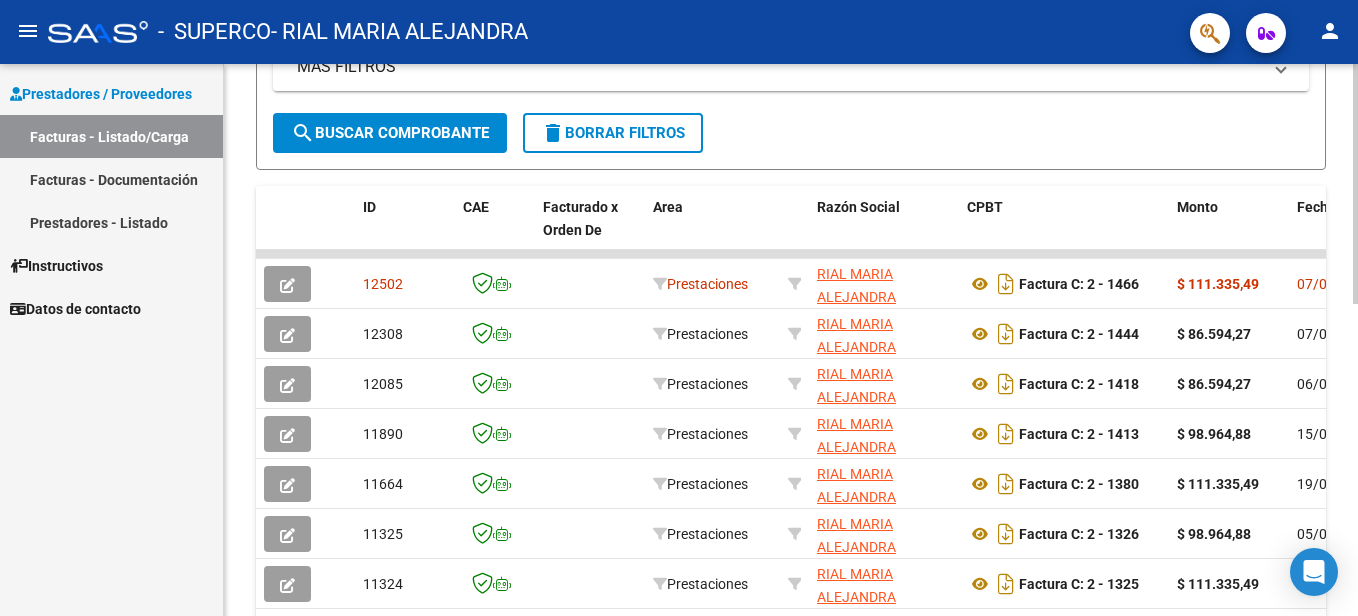 scroll, scrollTop: 450, scrollLeft: 0, axis: vertical 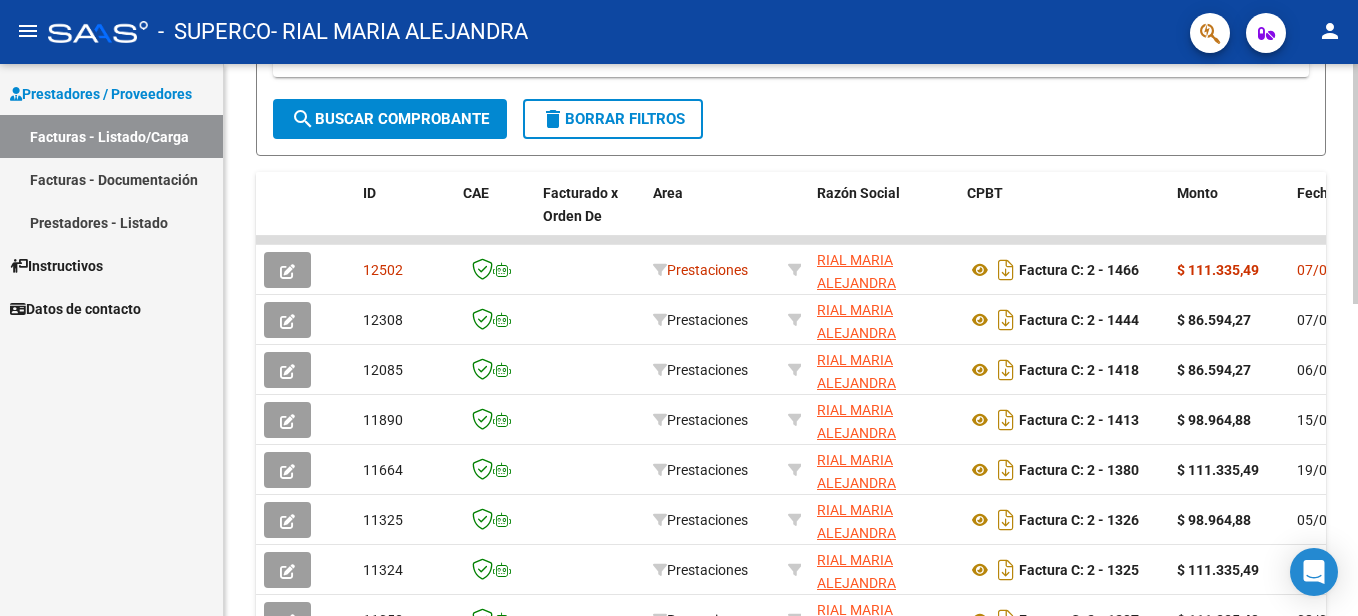 click on "menu -   SUPERCO   - RIAL MARIA ALEJANDRA person    Prestadores / Proveedores Facturas - Listado/Carga Facturas - Documentación Prestadores - Listado    Instructivos    Datos de contacto  Video tutorial   PRESTADORES -> Listado de CPBTs Emitidos por Prestadores / Proveedores (alt+q)   Cargar Comprobante
cloud_download  CSV  cloud_download  EXCEL  cloud_download  Estandar   Descarga Masiva
Filtros Id Area Area Todos Confirmado   Mostrar totalizadores   FILTROS DEL COMPROBANTE  Comprobante Tipo Comprobante Tipo Start date – End date Fec. Comprobante Desde / Hasta Días Emisión Desde(cant. días) Días Emisión Hasta(cant. días) CUIT / Razón Social Pto. Venta Nro. Comprobante Código SSS CAE Válido CAE Válido Todos Cargado Módulo Hosp. Todos Tiene facturacion Apócrifa Hospital Refes  FILTROS DE INTEGRACION  Período De Prestación Campos del Archivo de Rendición Devuelto x SSS (dr_envio) Todos Rendido x SSS (dr_envio) Tipo de Registro Tipo de Registro Período Presentación Todos –" at bounding box center [679, 308] 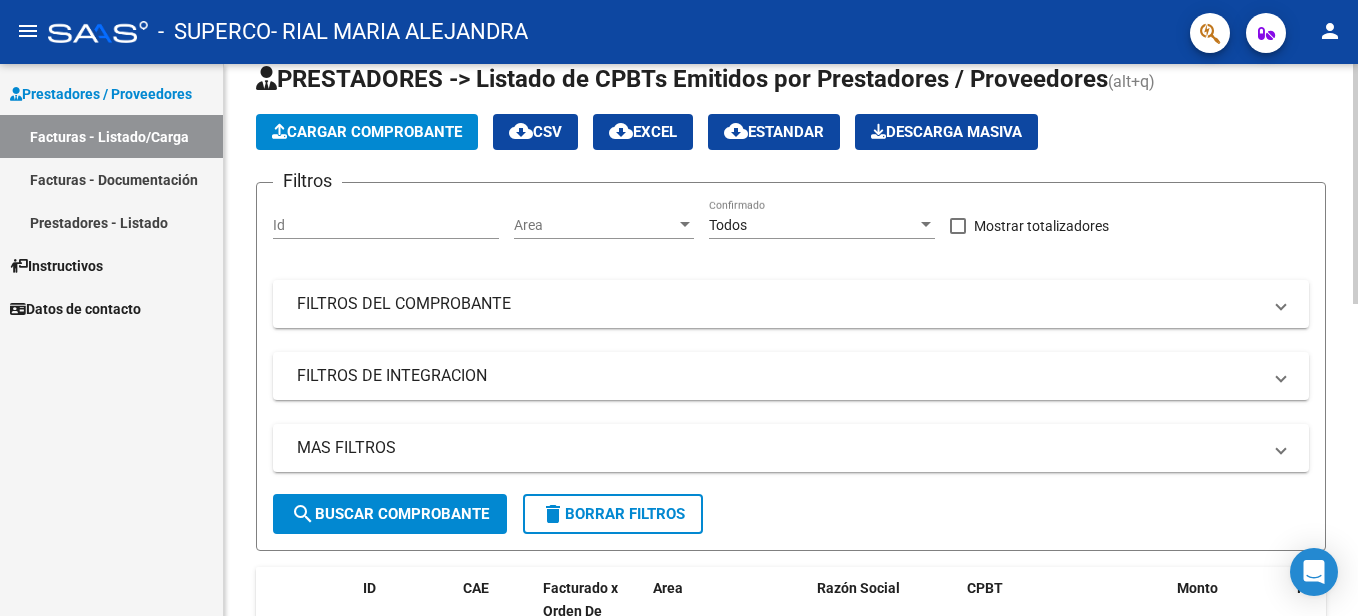scroll, scrollTop: 0, scrollLeft: 0, axis: both 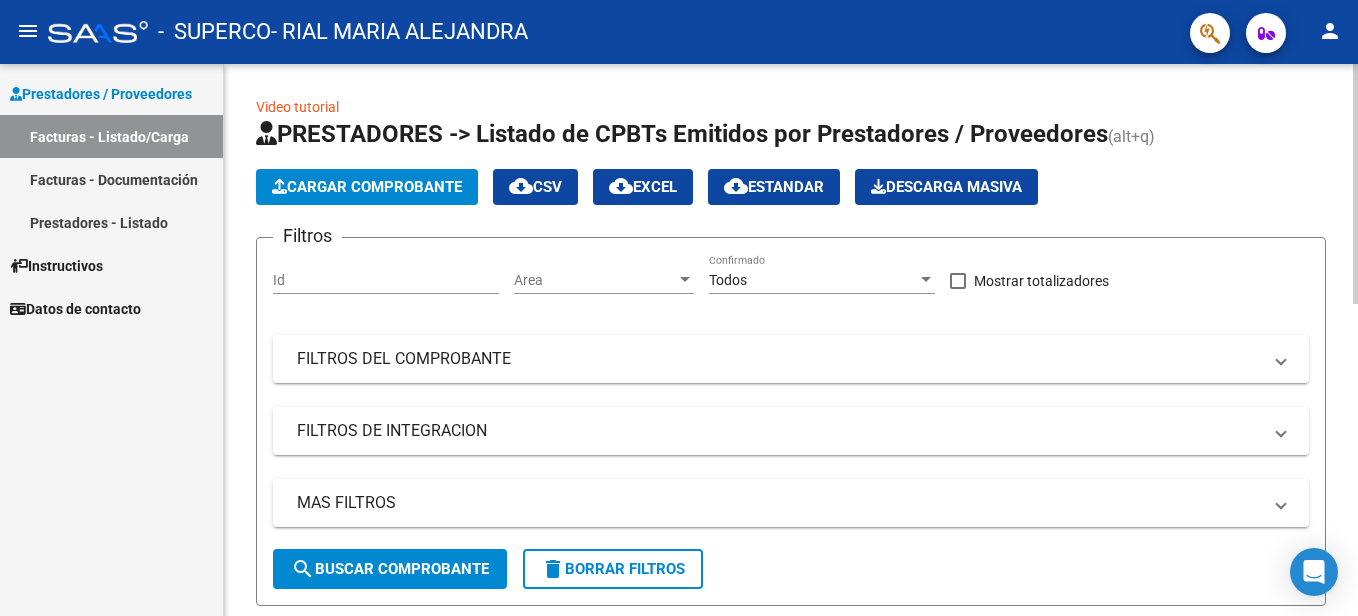 click on "Video tutorial   PRESTADORES -> Listado de CPBTs Emitidos por Prestadores / Proveedores (alt+q)   Cargar Comprobante
cloud_download  CSV  cloud_download  EXCEL  cloud_download  Estandar   Descarga Masiva
Filtros Id Area Area Todos Confirmado   Mostrar totalizadores   FILTROS DEL COMPROBANTE  Comprobante Tipo Comprobante Tipo Start date – End date Fec. Comprobante Desde / Hasta Días Emisión Desde(cant. días) Días Emisión Hasta(cant. días) CUIT / Razón Social Pto. Venta Nro. Comprobante Código SSS CAE Válido CAE Válido Todos Cargado Módulo Hosp. Todos Tiene facturacion Apócrifa Hospital Refes  FILTROS DE INTEGRACION  Período De Prestación Campos del Archivo de Rendición Devuelto x SSS (dr_envio) Todos Rendido x SSS (dr_envio) Tipo de Registro Tipo de Registro Período Presentación Período Presentación Campos del Legajo Asociado (preaprobación) Afiliado Legajo (cuil/nombre) Todos Solo facturas preaprobadas  MAS FILTROS  Todos Con Doc. Respaldatoria Todos Con Trazabilidad Todos – – 0" 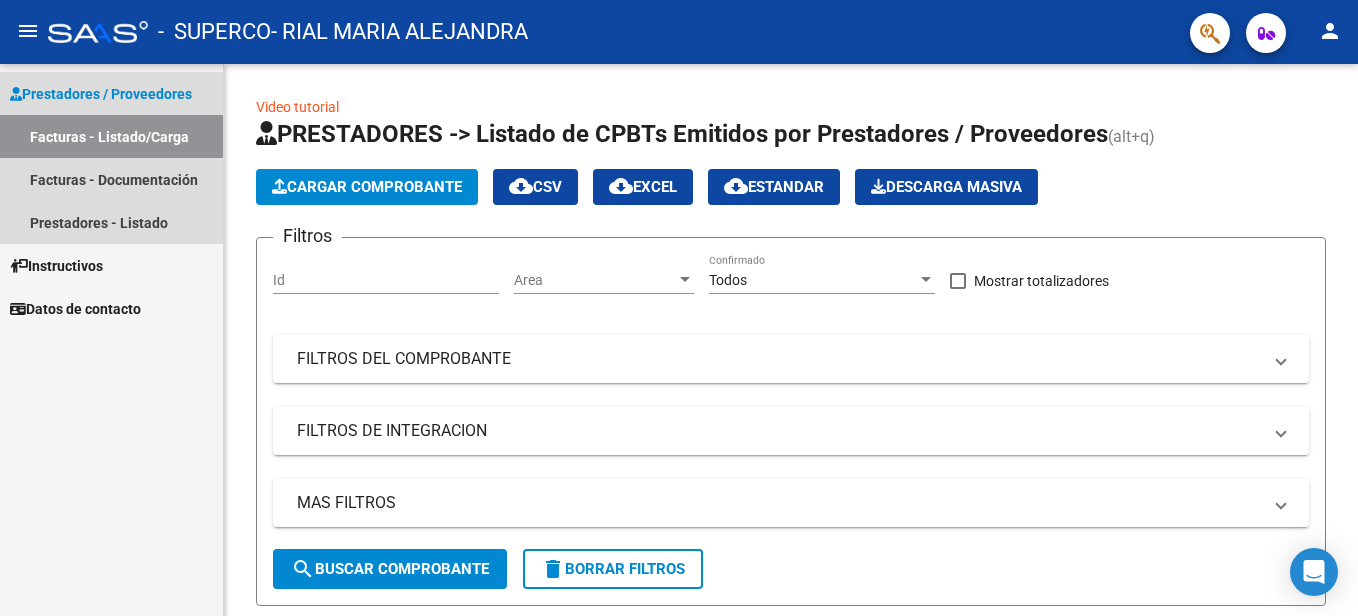click on "Facturas - Listado/Carga" at bounding box center (111, 136) 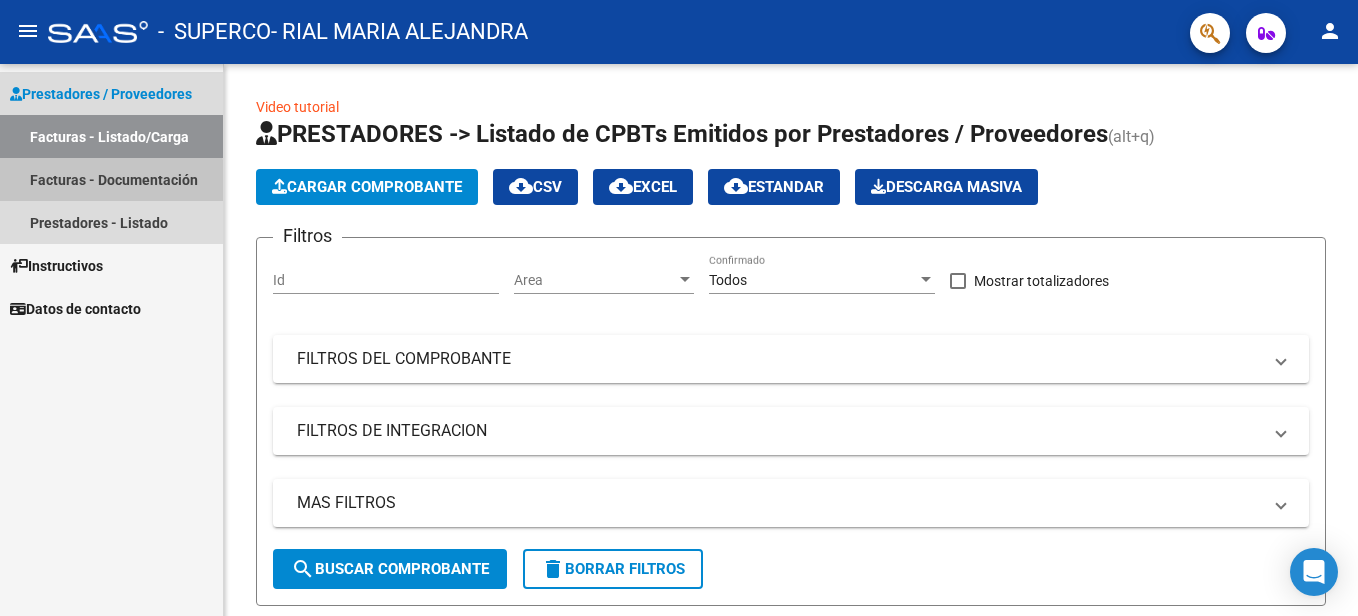 click on "Facturas - Documentación" at bounding box center (111, 179) 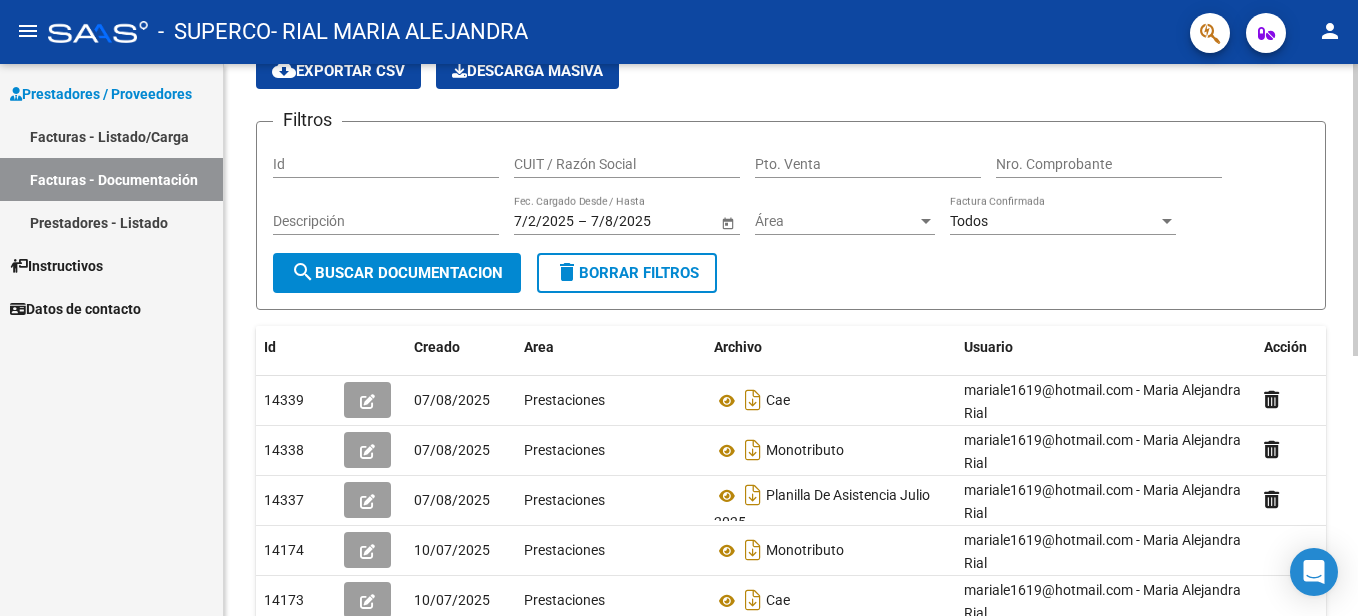 scroll, scrollTop: 0, scrollLeft: 0, axis: both 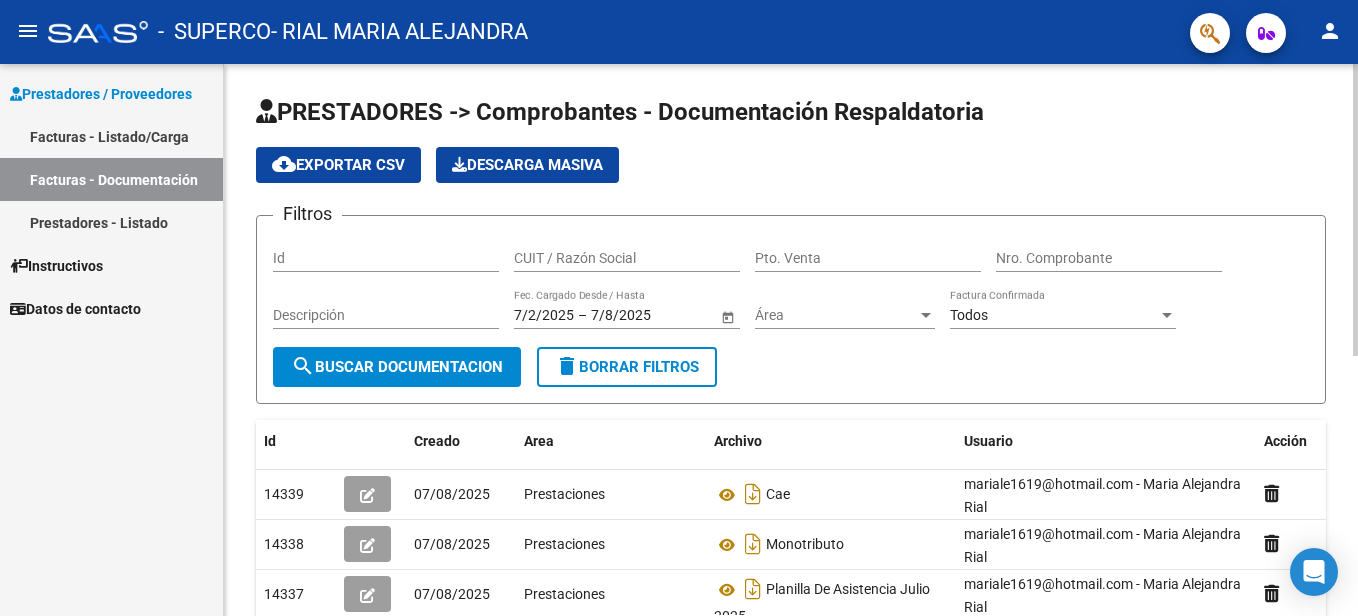 click on "menu -   SUPERCO   - RIAL MARIA ALEJANDRA person    Prestadores / Proveedores Facturas - Listado/Carga Facturas - Documentación Prestadores - Listado    Instructivos    Datos de contacto  PRESTADORES -> Comprobantes - Documentación Respaldatoria cloud_download  Exportar CSV   Descarga Masiva
Filtros Id CUIT / Razón Social Pto. Venta Nro. Comprobante Descripción 7/2/2025 7/2/2025 – 7/8/2025 7/8/2025 Fec. Cargado Desde / Hasta Área Área Todos Factura Confirmada search  Buscar Documentacion  delete  Borrar Filtros  Id Creado Area Archivo Usuario Acción 14339
07/08/2025 Prestaciones Cae  mariale1619@hotmail.com - Maria Alejandra Rial  14338
07/08/2025 Prestaciones Monotributo  mariale1619@hotmail.com - Maria Alejandra Rial  14337
07/08/2025 Prestaciones Planilla De Asistencia Julio 2025  mariale1619@hotmail.com - Maria Alejandra Rial  14174
10/07/2025 Prestaciones Monotributo  mariale1619@hotmail.com - Maria Alejandra Rial  14173
10/07/2025 Prestaciones Cae 14172
14171" at bounding box center [679, 308] 